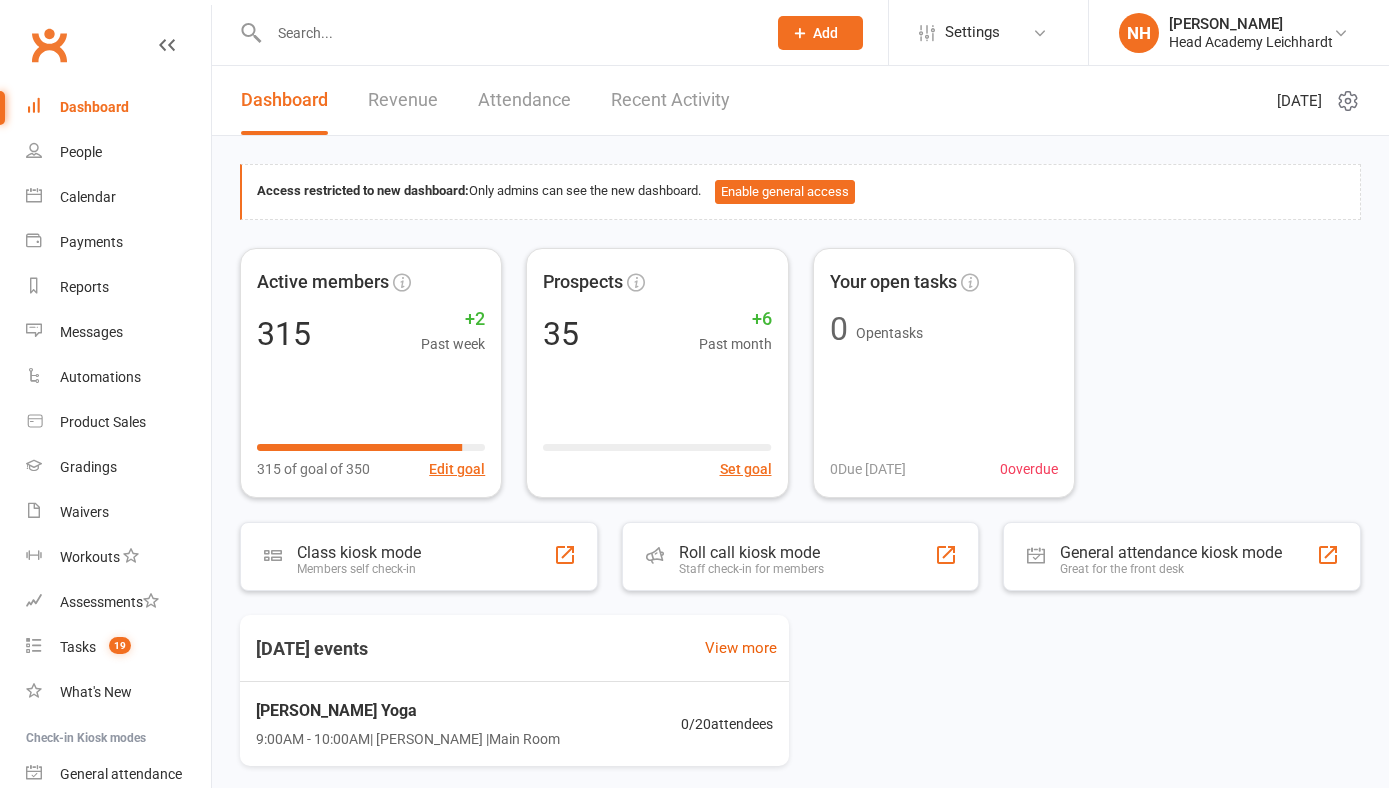 scroll, scrollTop: 0, scrollLeft: 0, axis: both 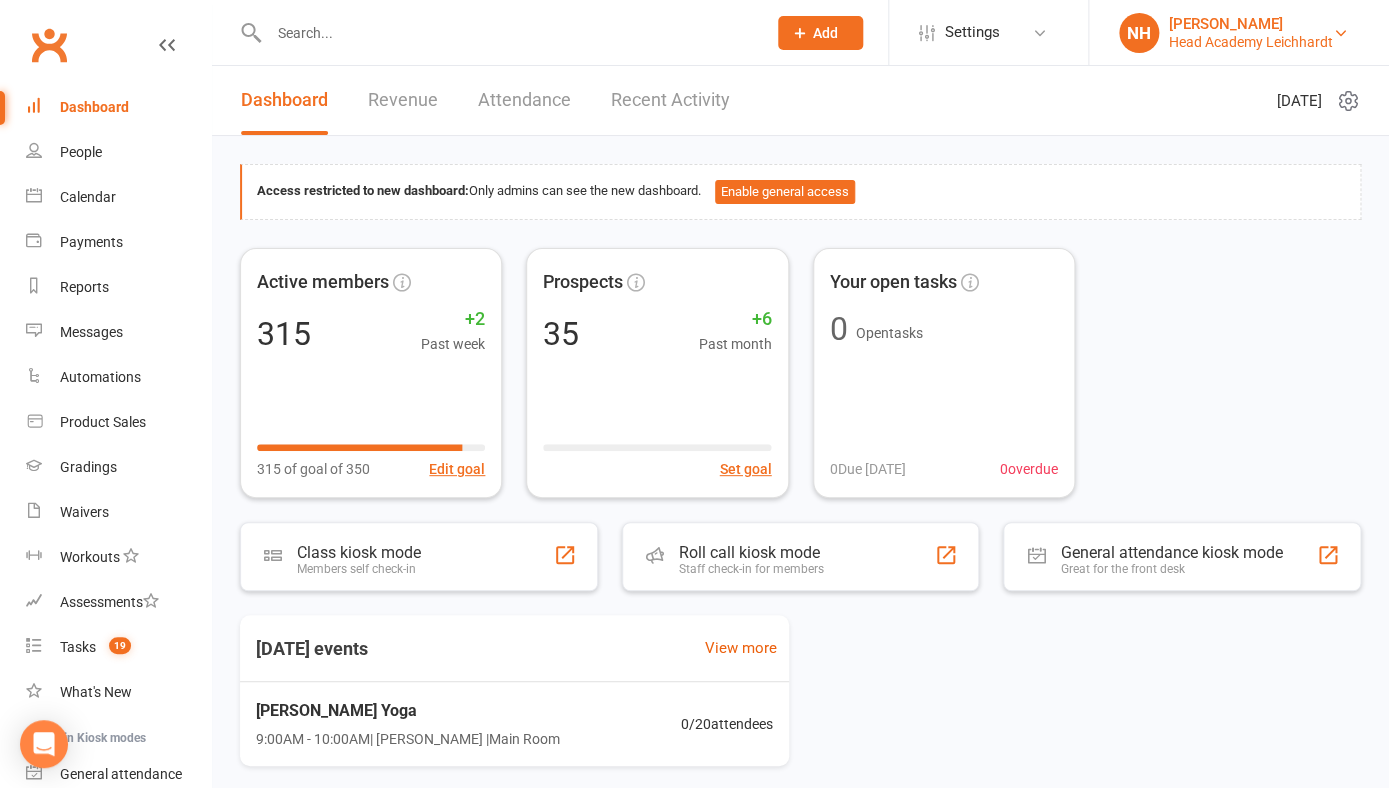 click on "[PERSON_NAME]" at bounding box center [1251, 24] 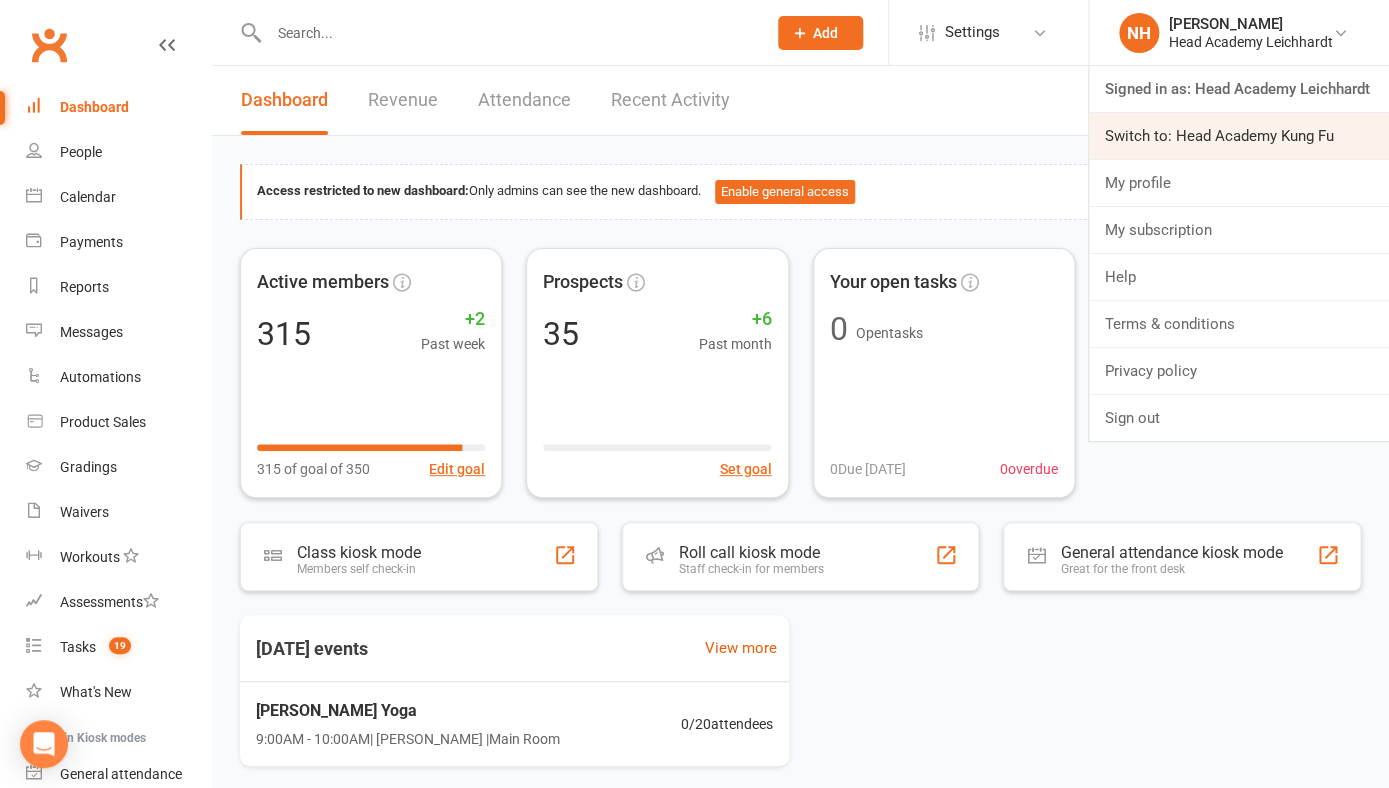 click on "Switch to: Head Academy Kung Fu" at bounding box center (1239, 136) 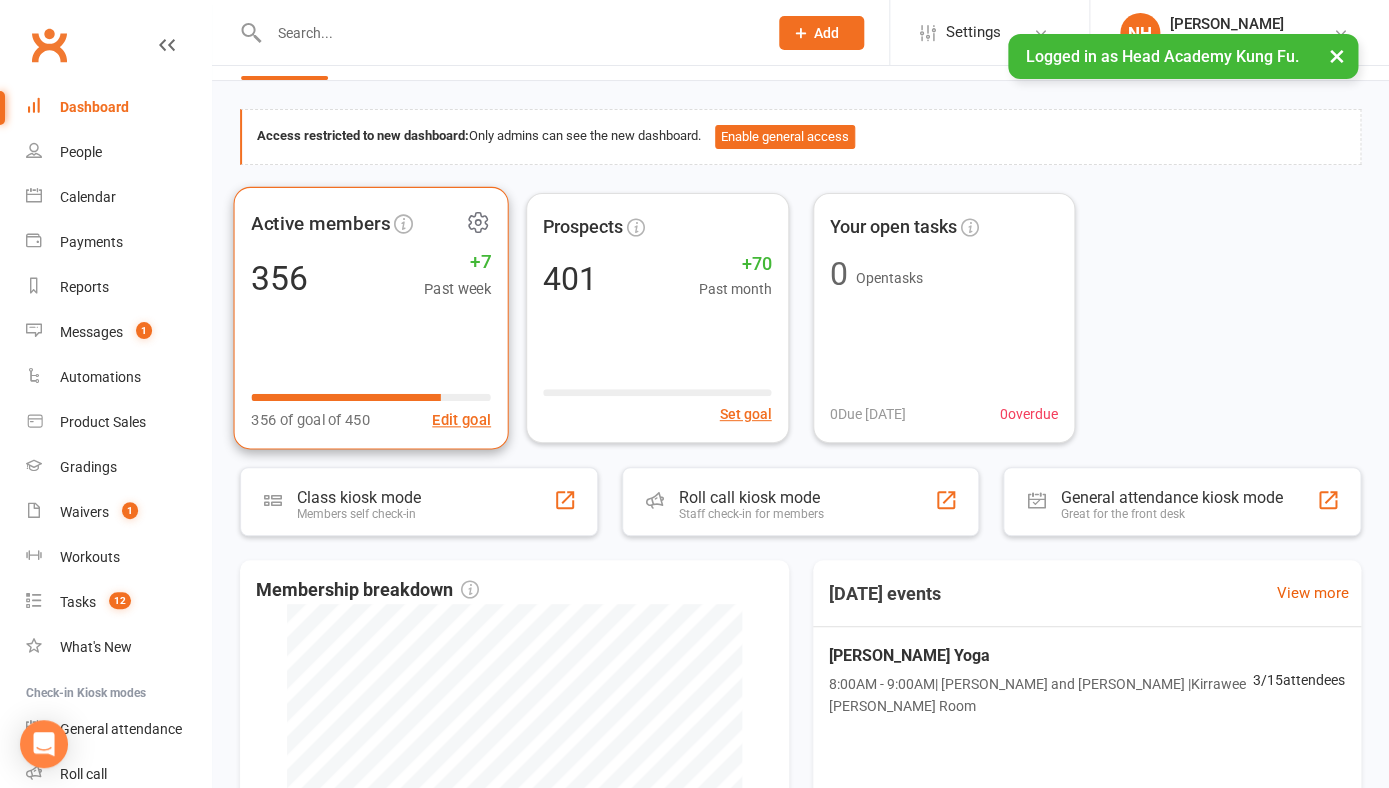 scroll, scrollTop: 0, scrollLeft: 0, axis: both 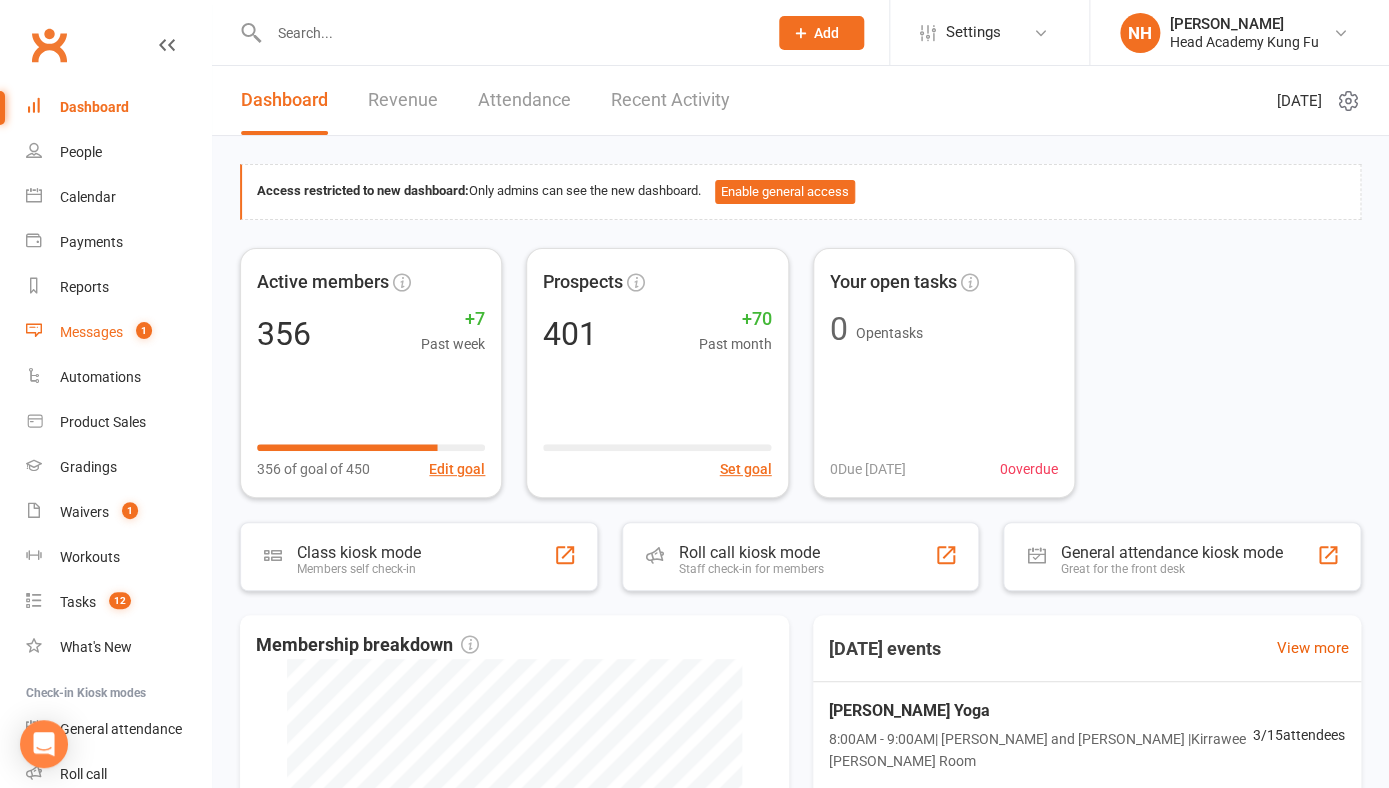 click on "Messages" at bounding box center (91, 332) 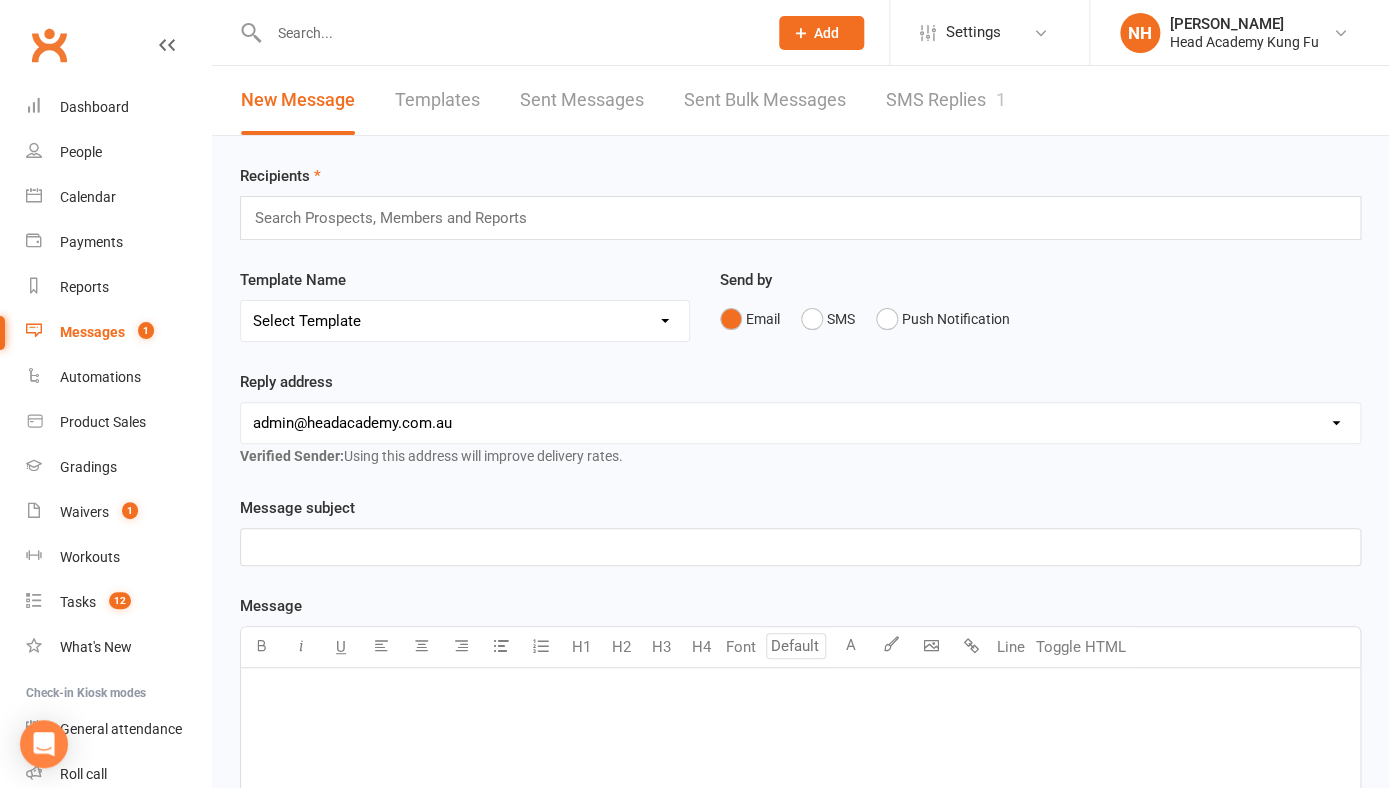 click on "SMS Replies  1" at bounding box center (946, 100) 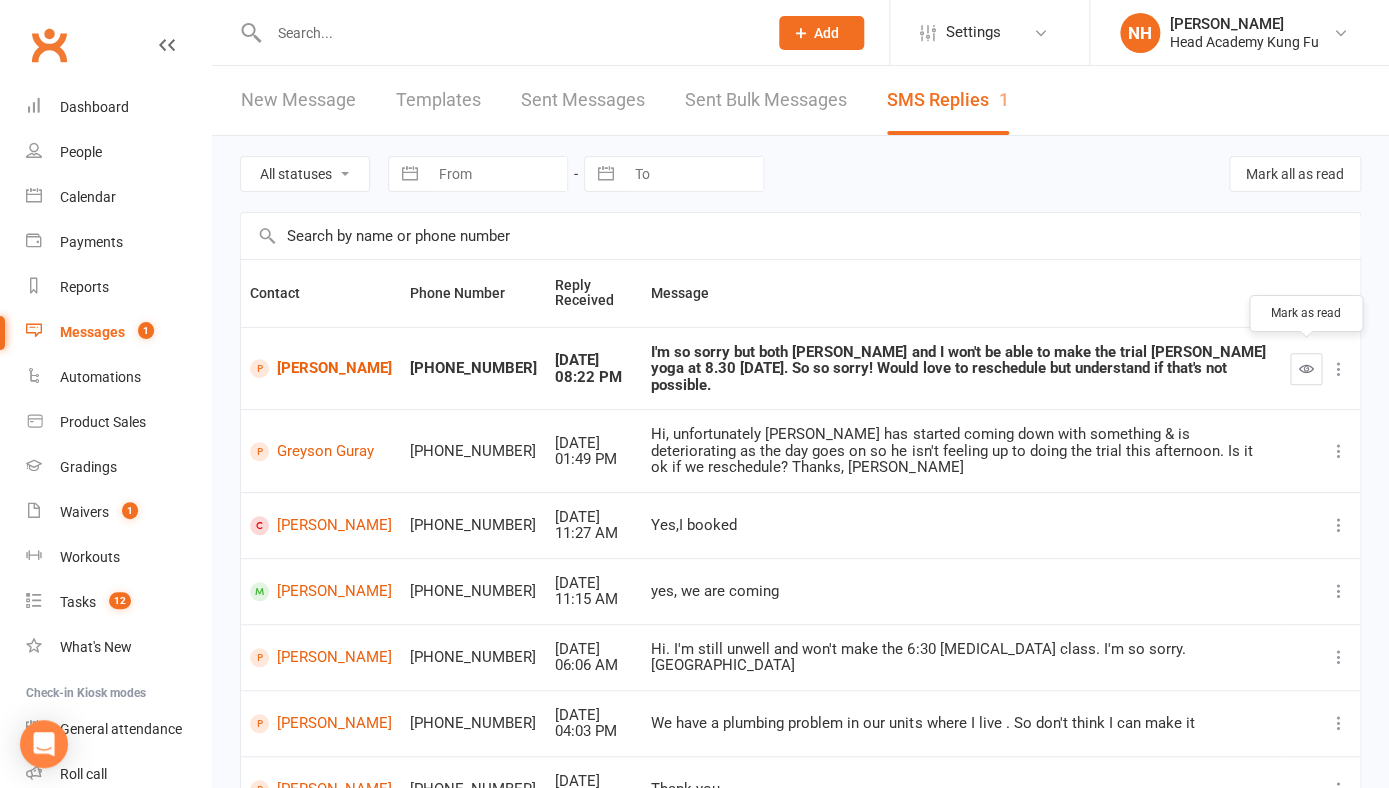 click at bounding box center (1306, 368) 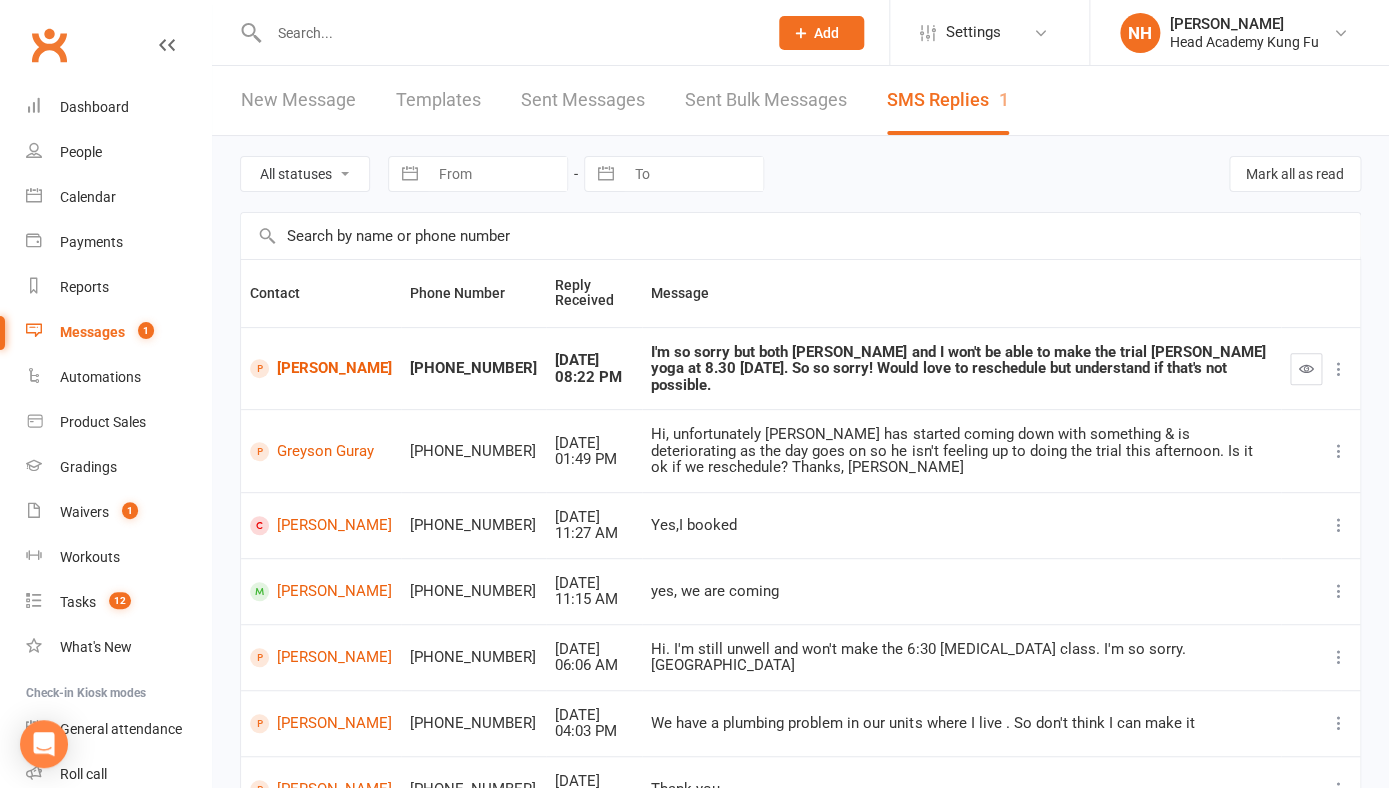 type 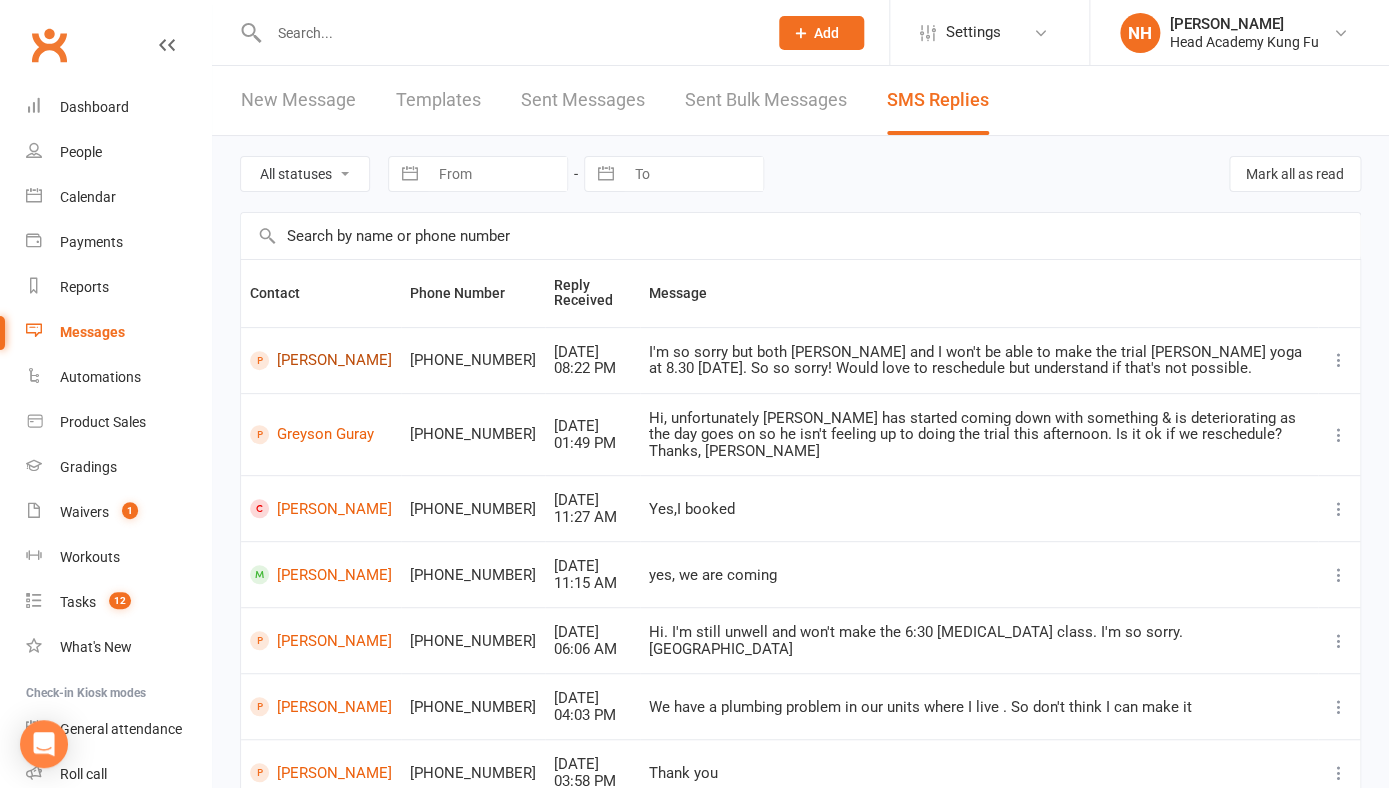 click on "Scarlett Bohlmann" at bounding box center (321, 360) 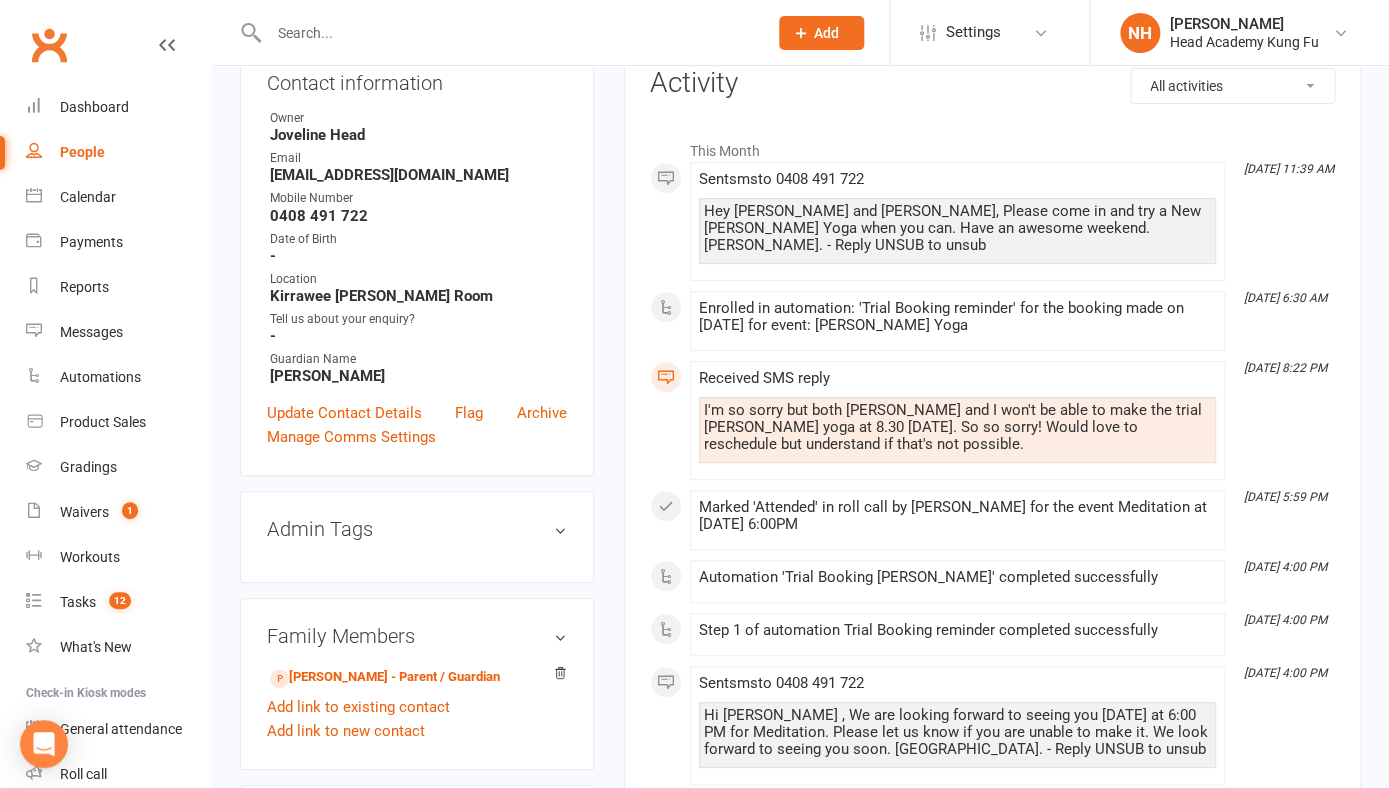scroll, scrollTop: 0, scrollLeft: 0, axis: both 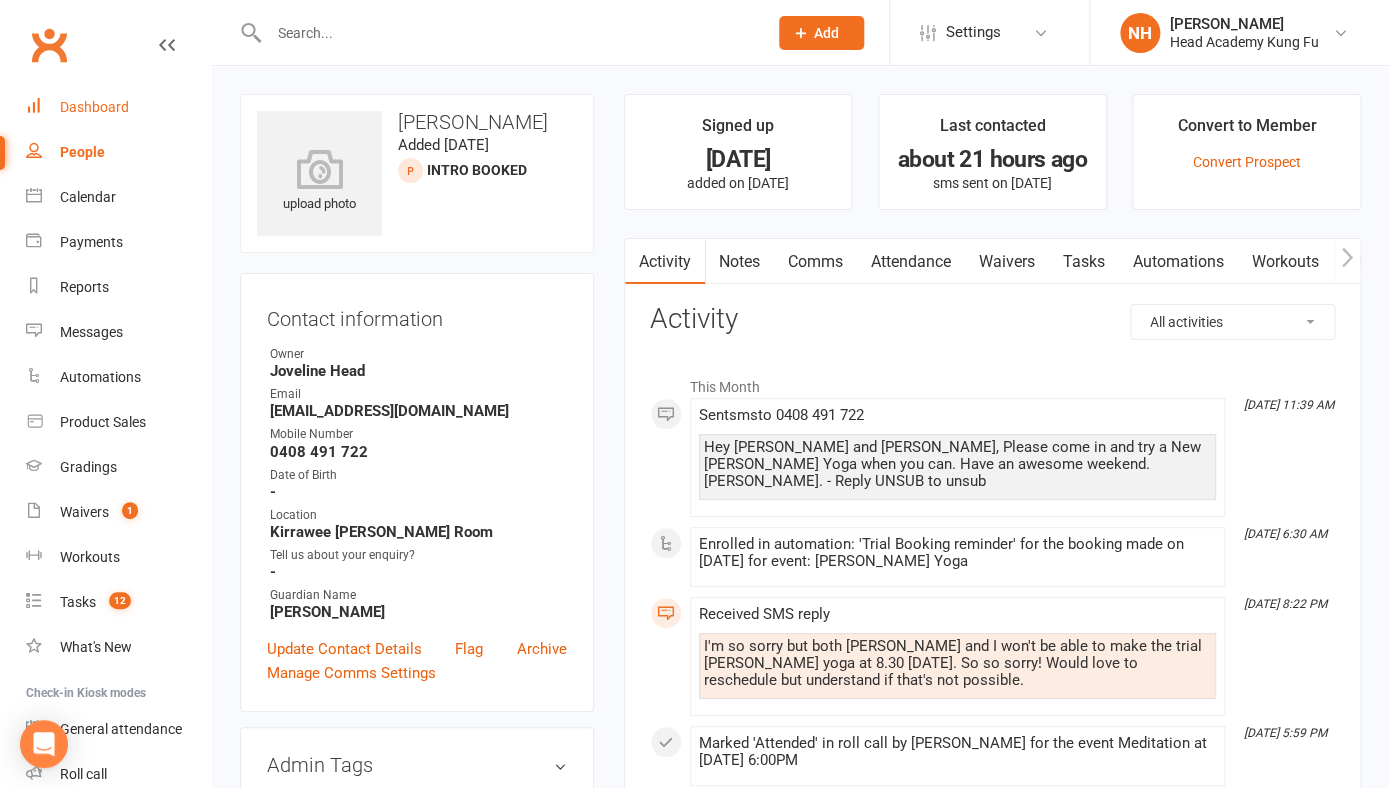 click on "Dashboard" at bounding box center (118, 107) 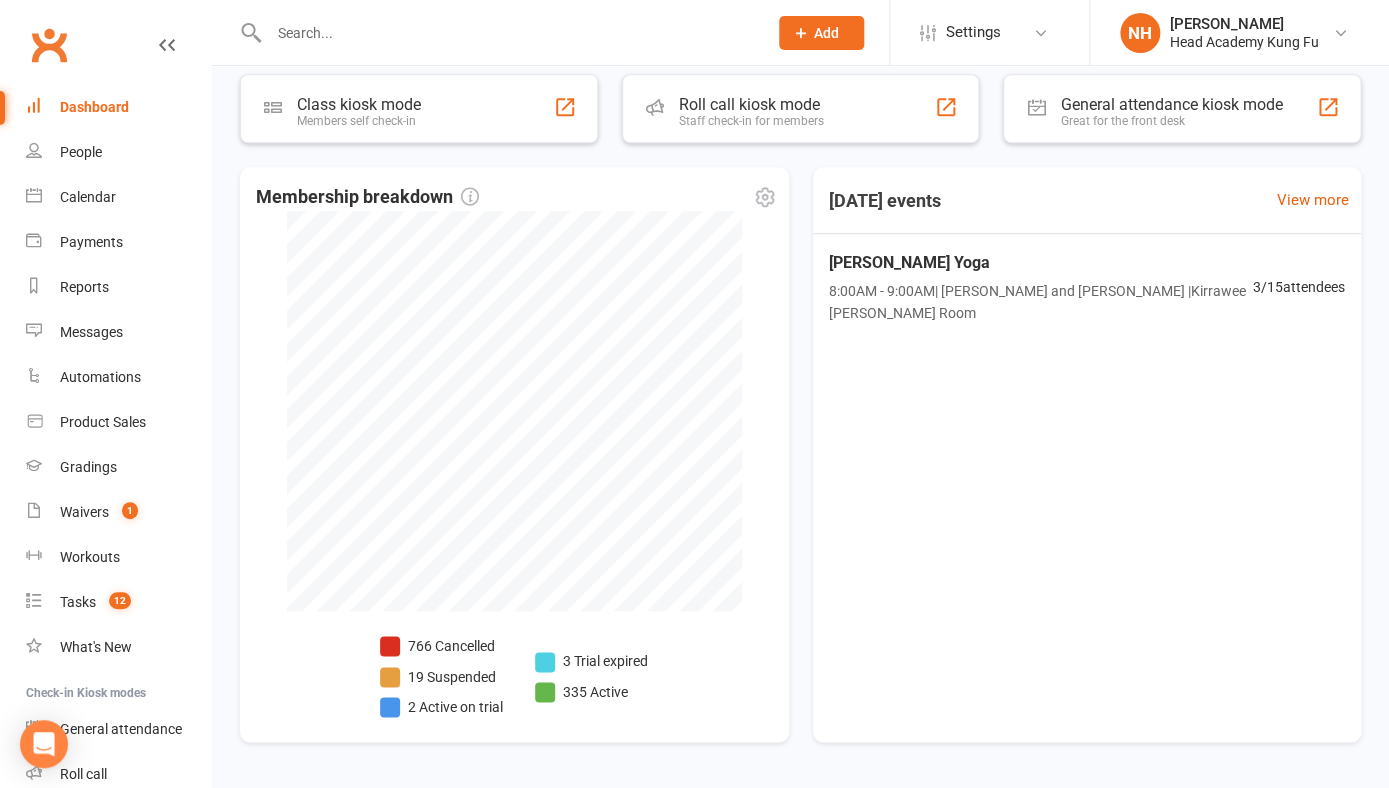 scroll, scrollTop: 505, scrollLeft: 0, axis: vertical 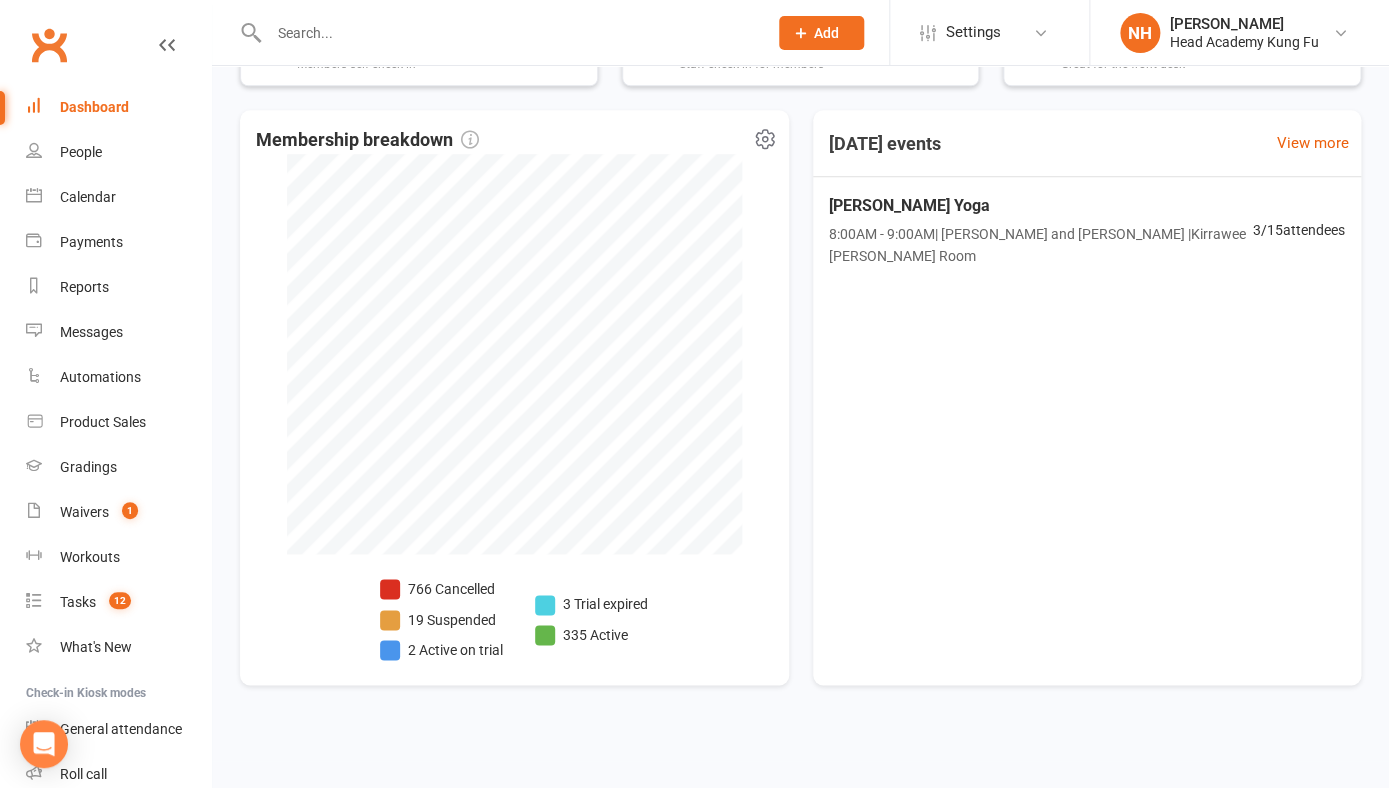 click on "766 Cancelled" at bounding box center [441, 589] 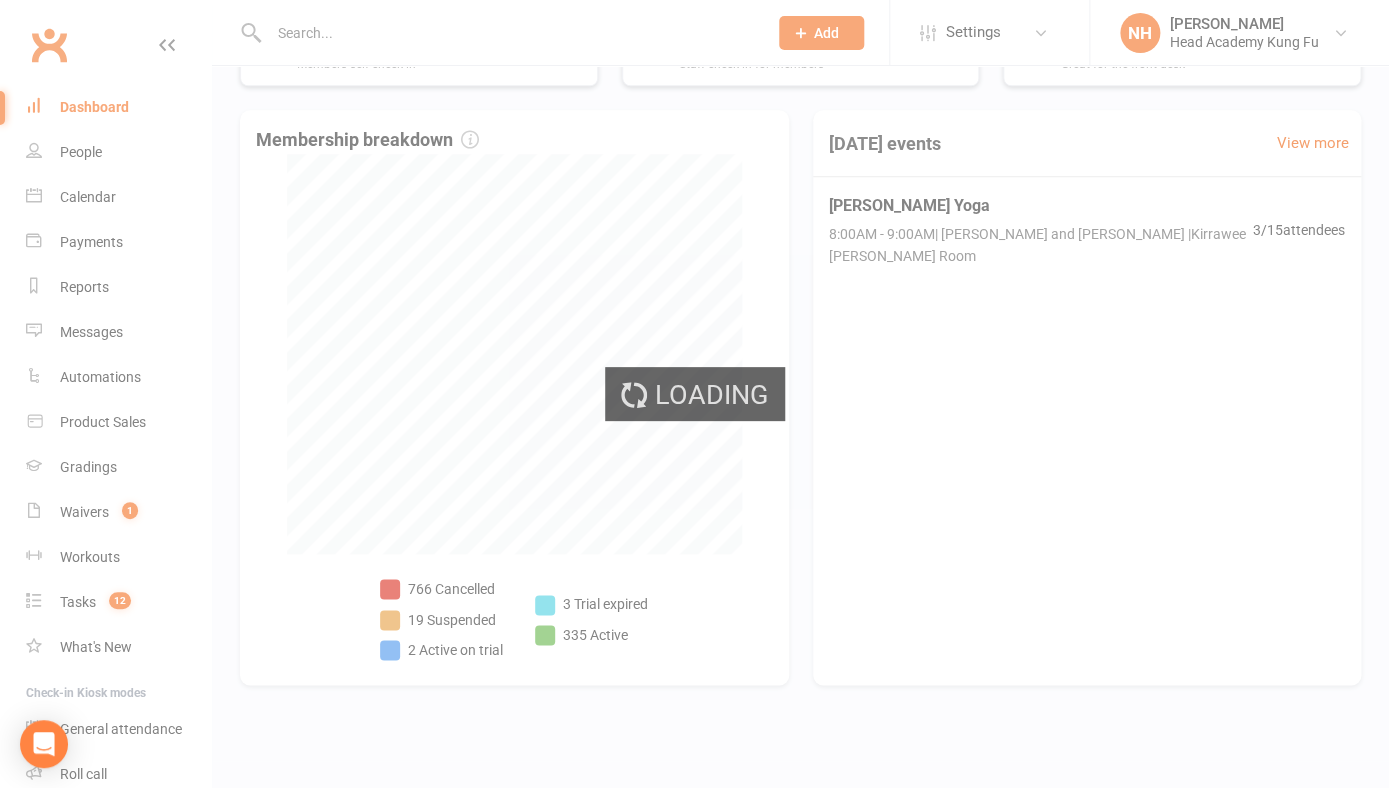 scroll, scrollTop: 0, scrollLeft: 0, axis: both 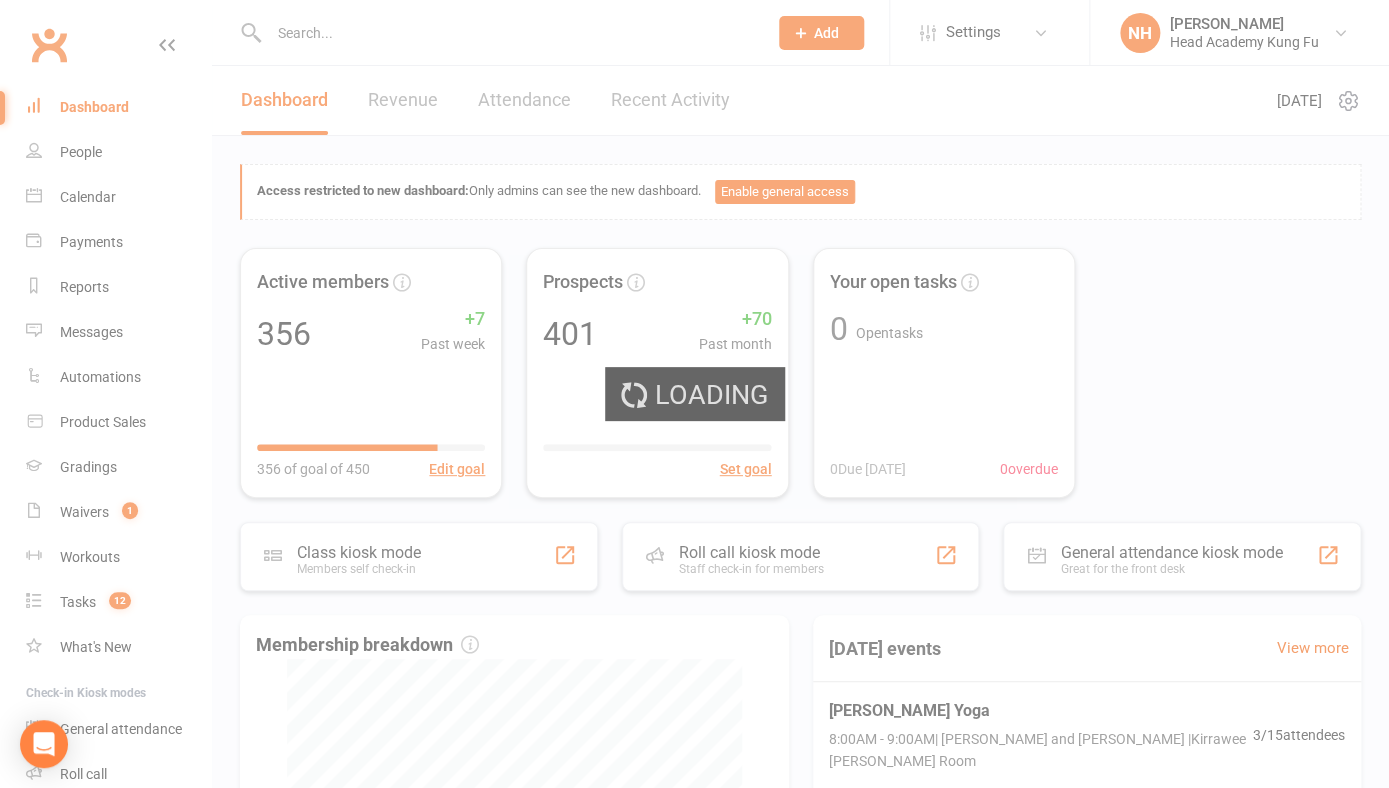 select on "no_trial" 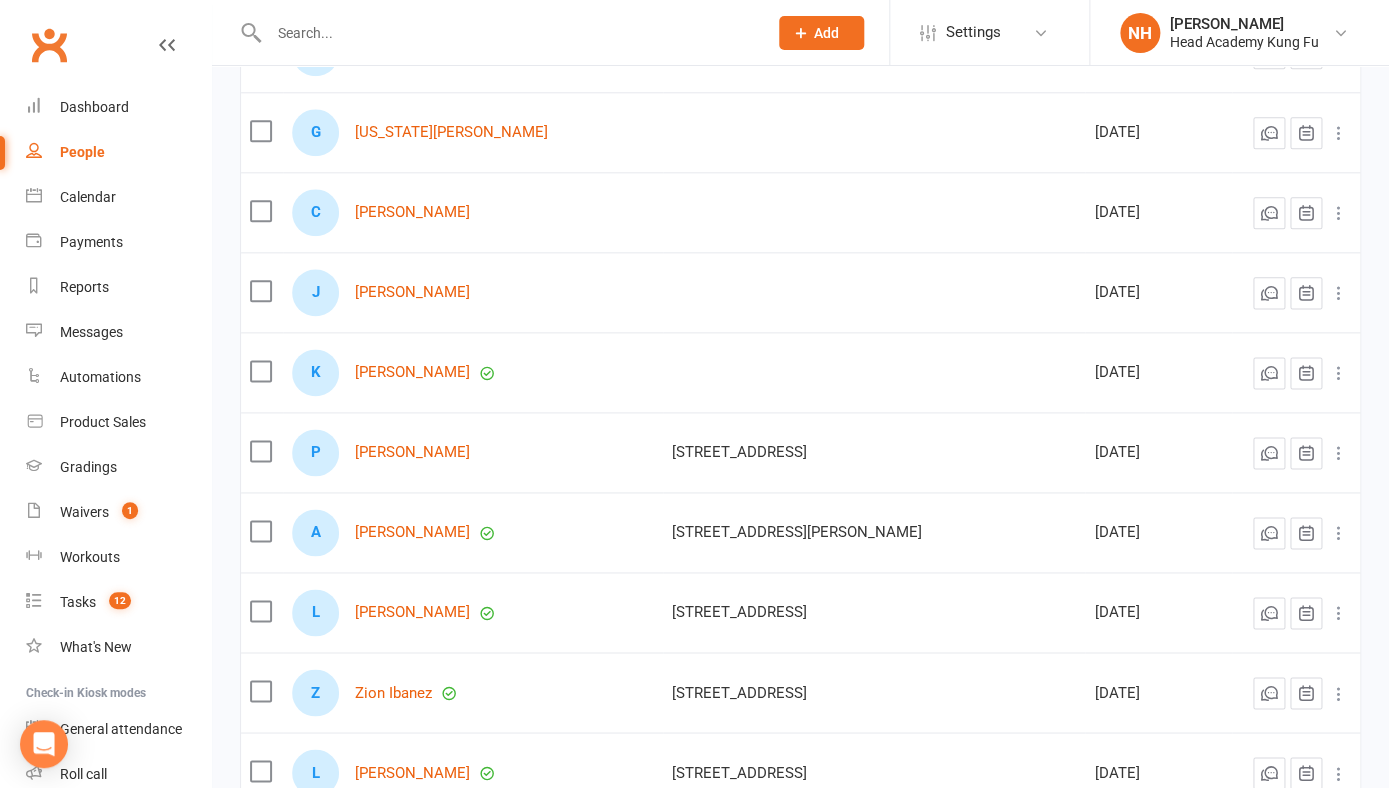 scroll, scrollTop: 756, scrollLeft: 0, axis: vertical 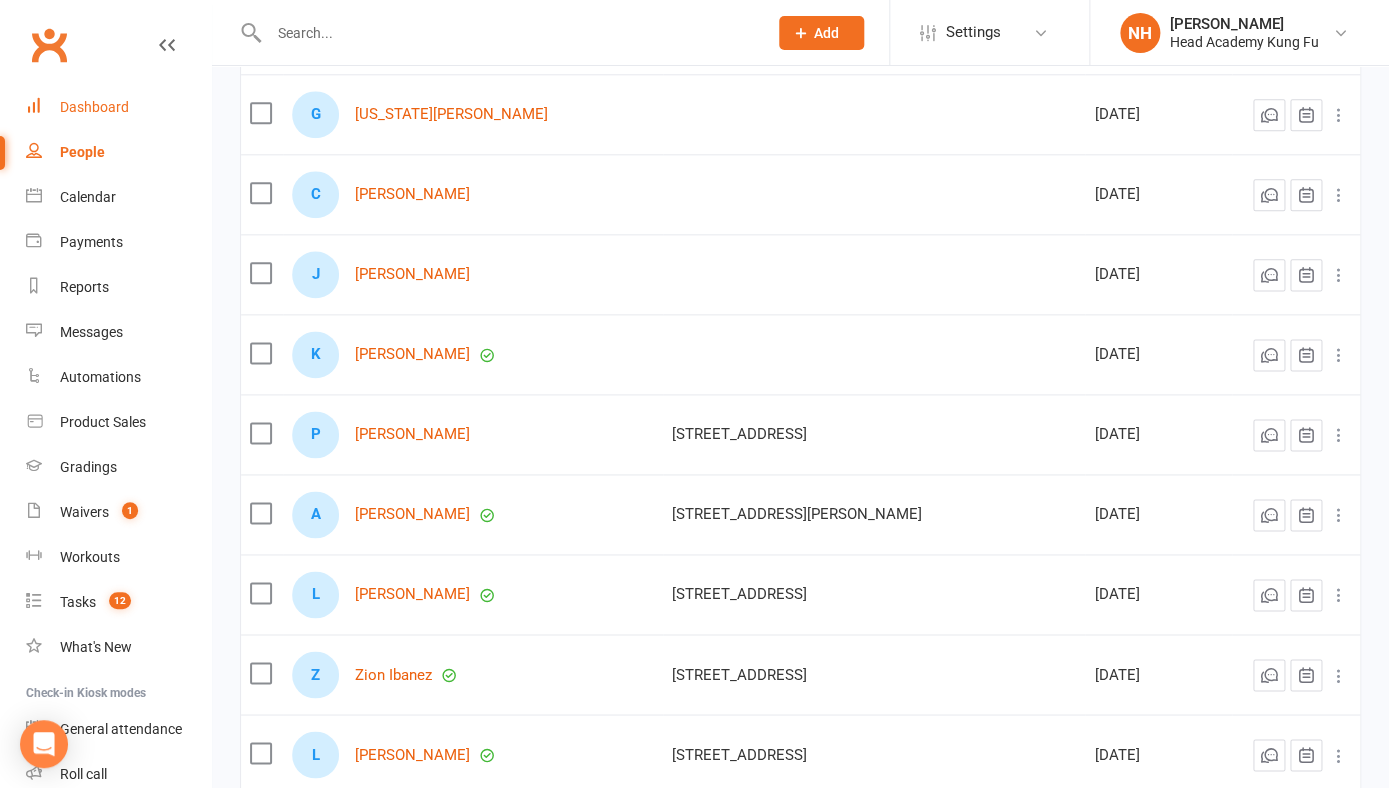 click on "Dashboard" at bounding box center (118, 107) 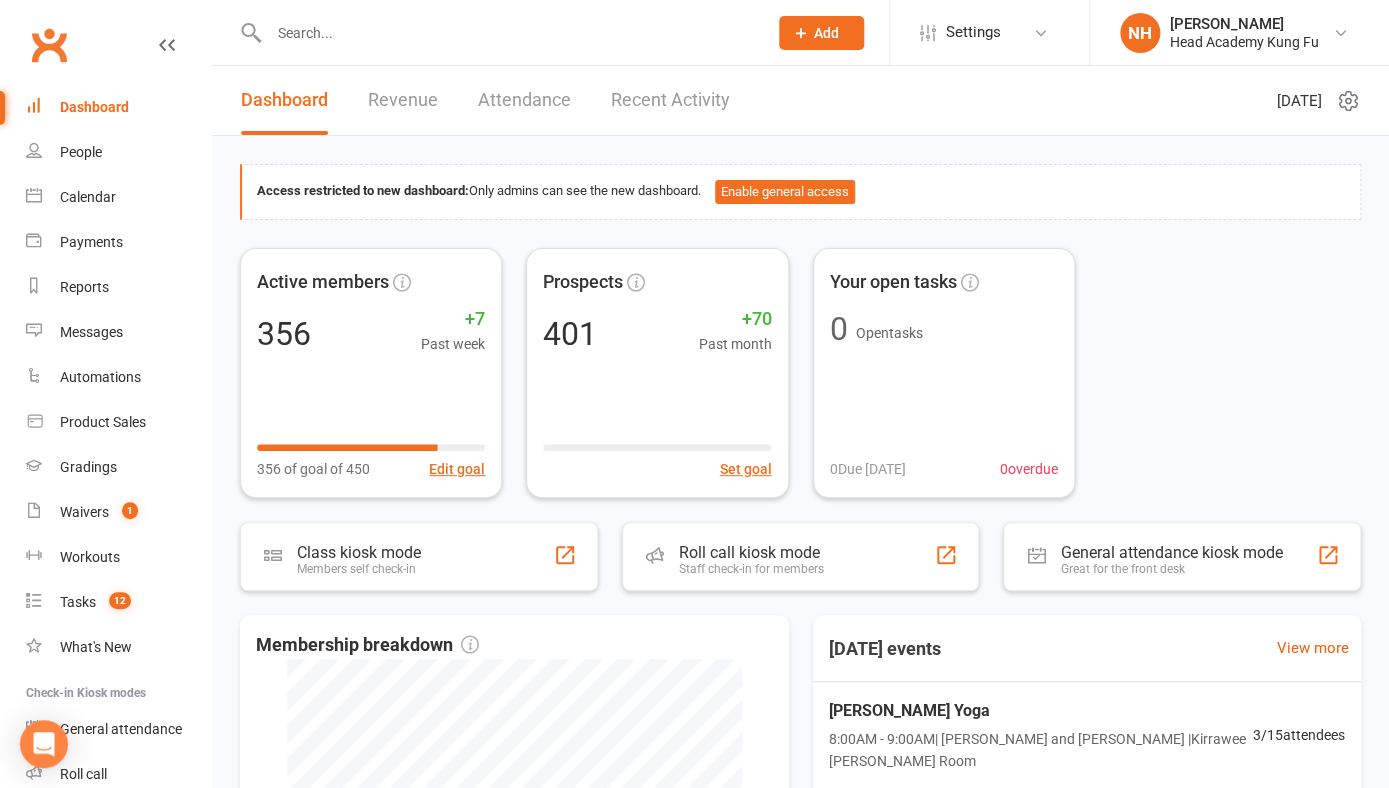 click at bounding box center [496, 32] 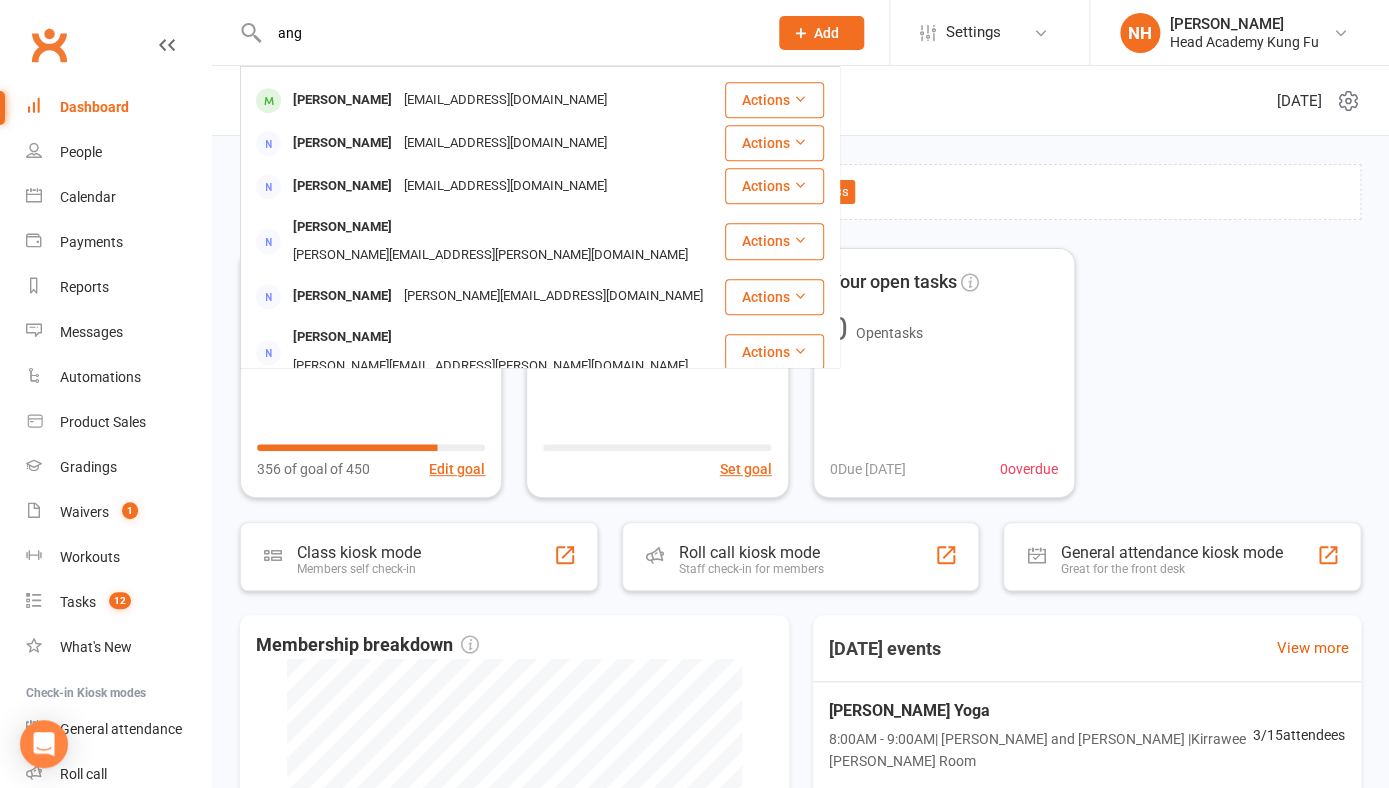 scroll, scrollTop: 517, scrollLeft: 0, axis: vertical 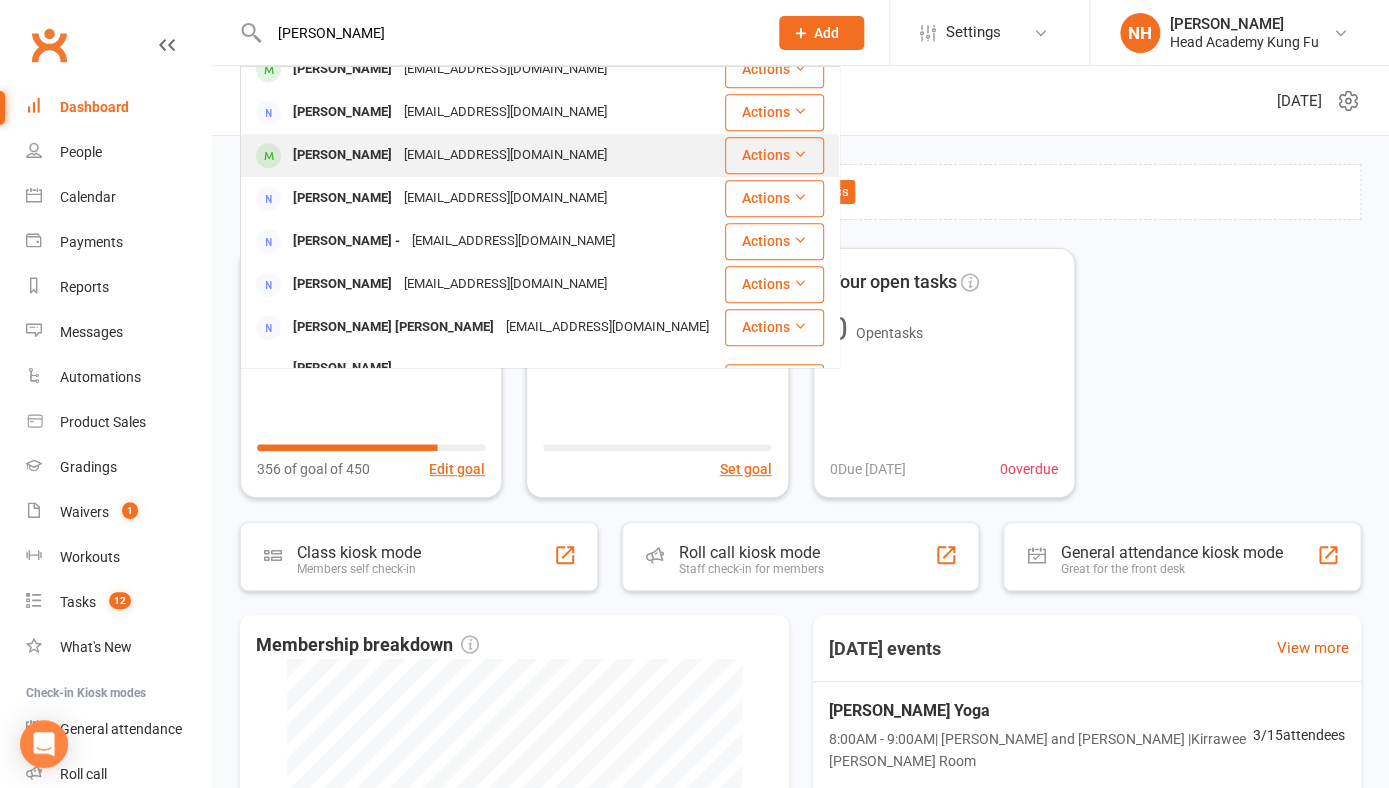 type on "angie" 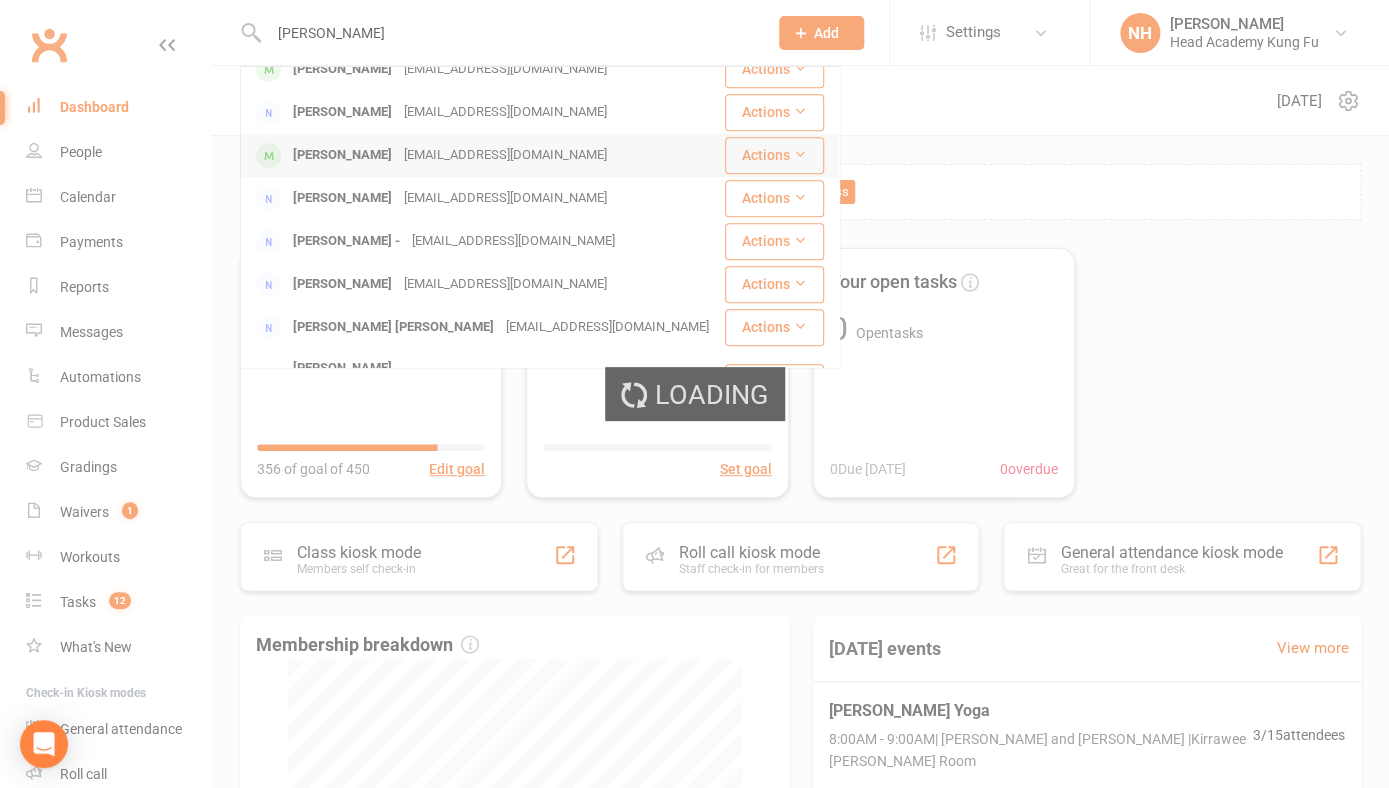 scroll, scrollTop: 517, scrollLeft: 0, axis: vertical 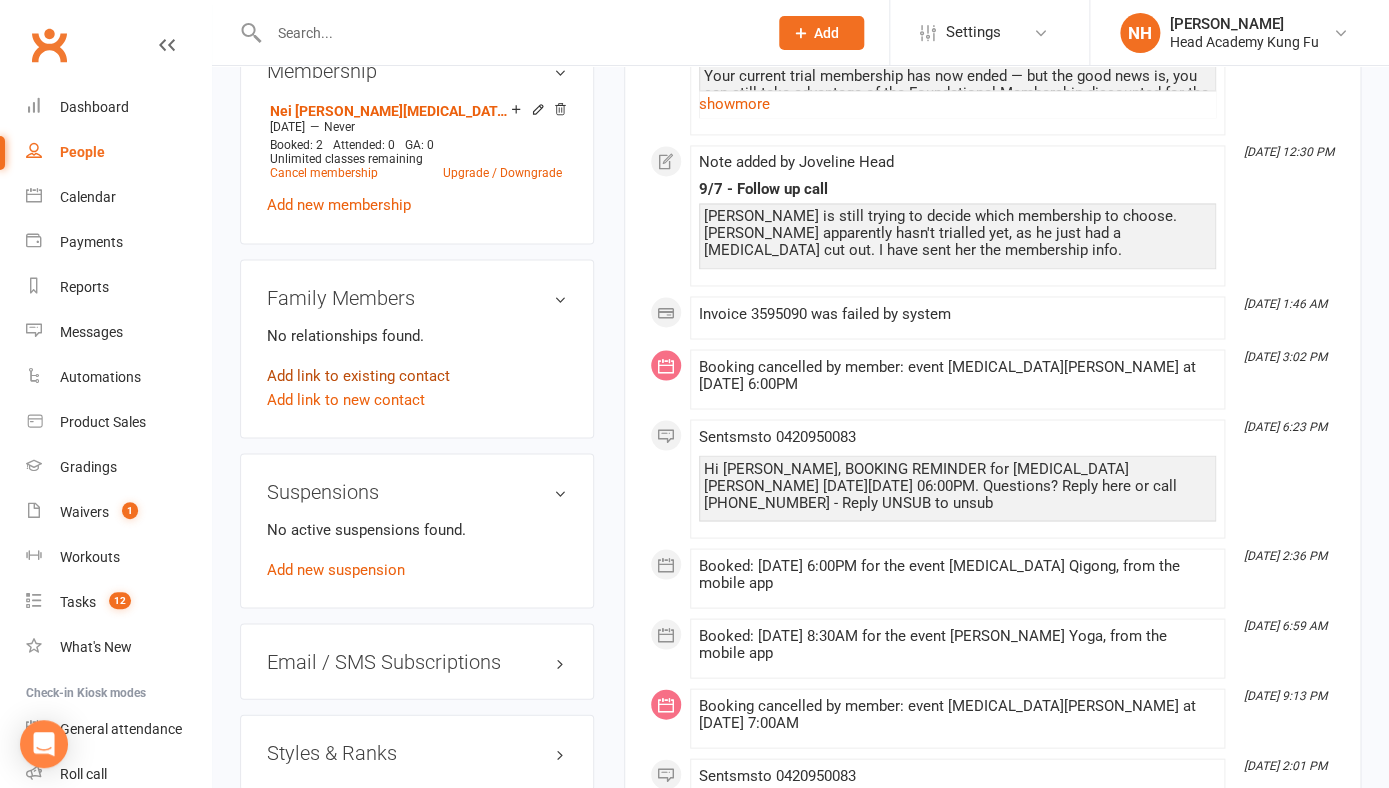 click on "Add link to existing contact" at bounding box center [358, 375] 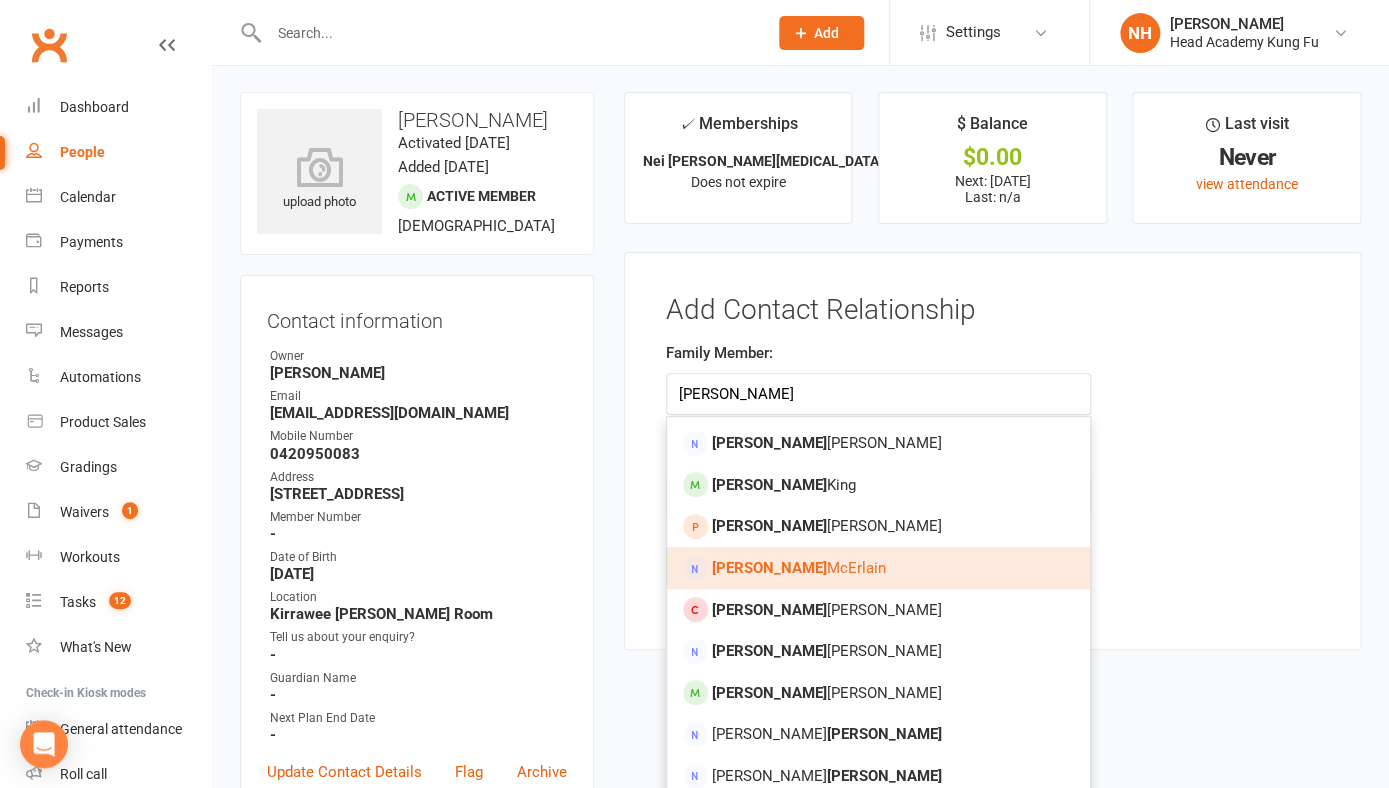 type on "ryan" 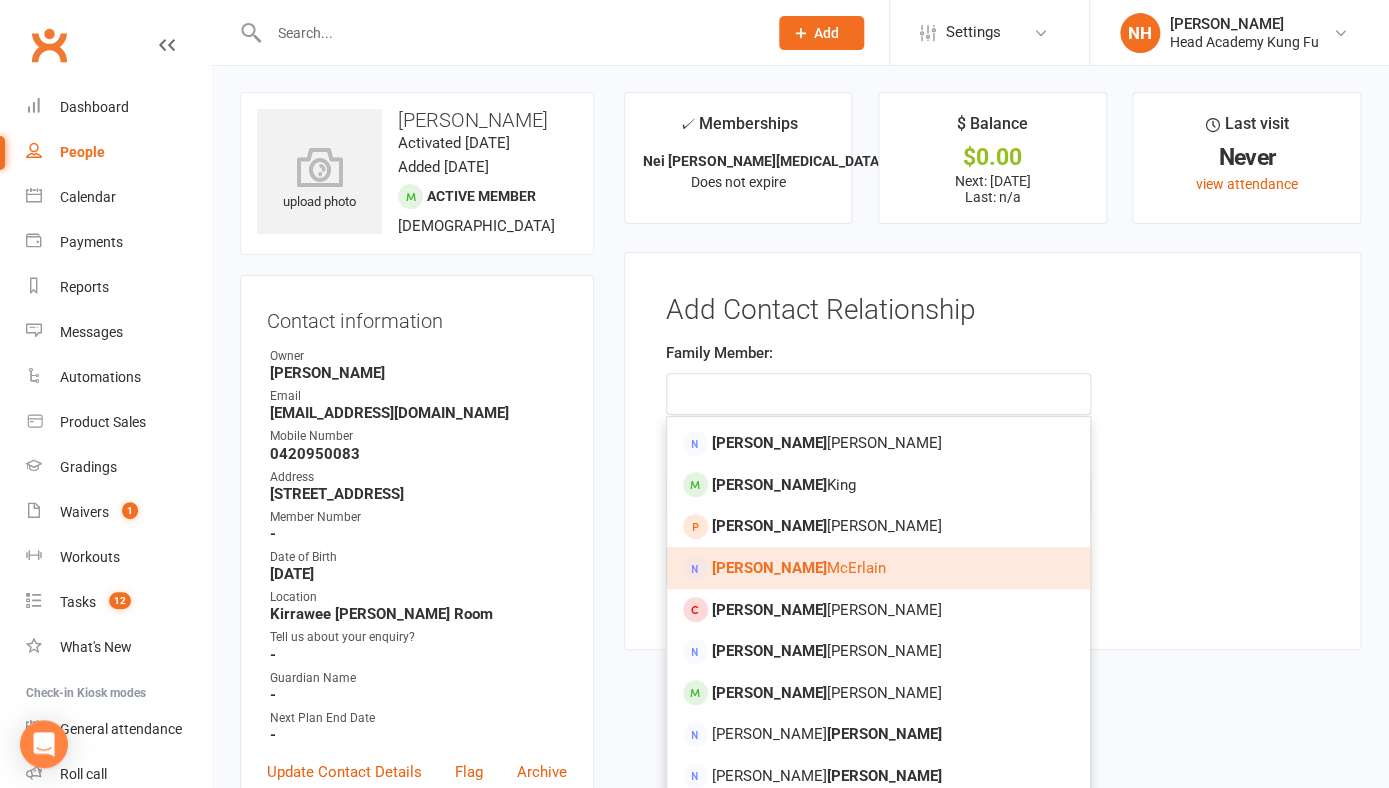 click on "✓ Memberships Nei Dan Tao Programs Auto Pay Does not expire $ Balance $0.00 Next: 22 Jul 2025 Last: n/a Last visit Never view attendance
Add Contact Relationship Family Member:
Ryan  Hahn
Ryan  King
Ryan  Clarke
Ryan  McErlain
Ryan  Hanley
Ryan  Trevena
Ryan  Redmond
Kara  Ryan
Kara  Ryan
Jesse  Ryan
Ryan  Odwyer
Ryan  Vassilieff
Ryan  Laurendet
James Davis
Kyan Reeve
Relationship: Parent / Guardian Child Sibling (parent not in system) Spouse / Partner Cousin / Other Family Friend Other Save   Cancel" at bounding box center [992, 381] 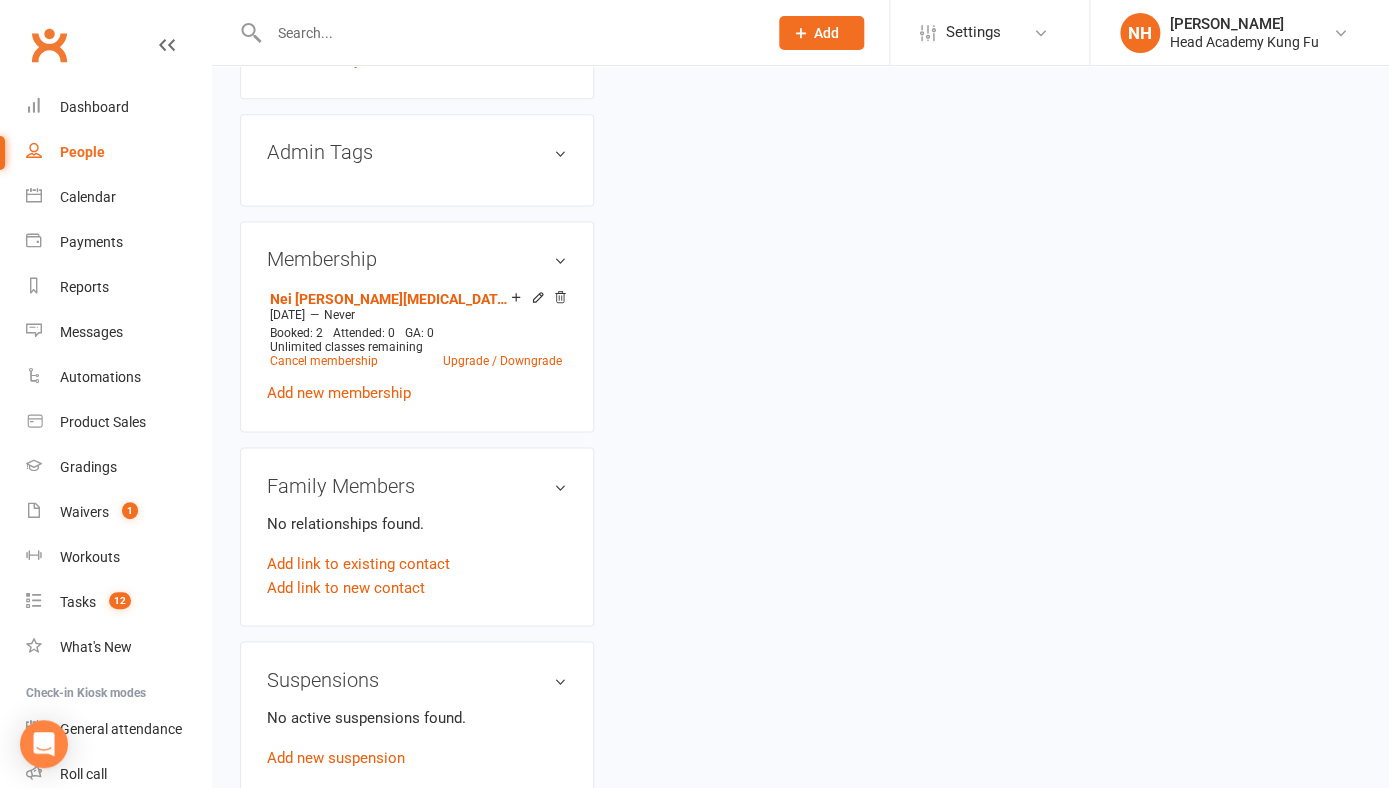 scroll, scrollTop: 924, scrollLeft: 0, axis: vertical 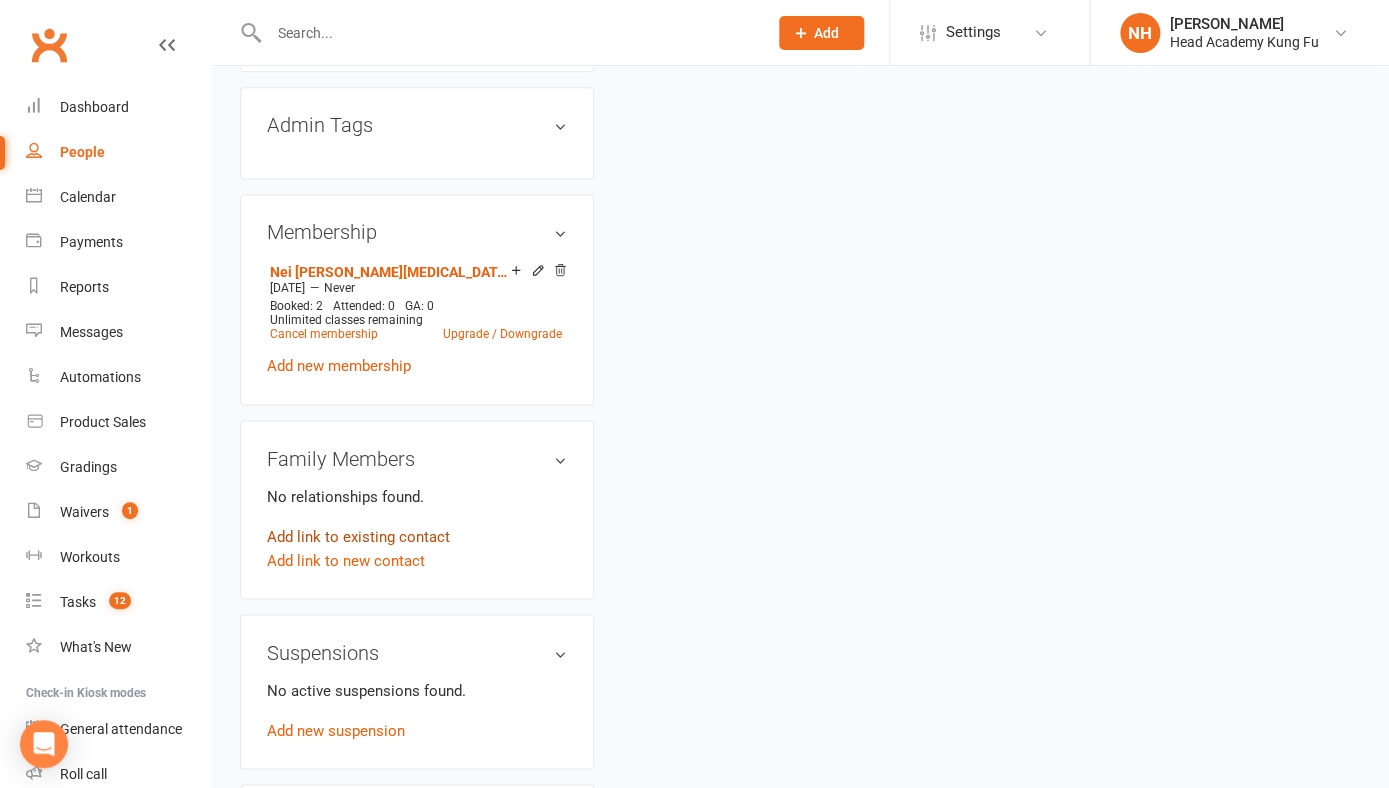click on "Add link to existing contact" at bounding box center (358, 536) 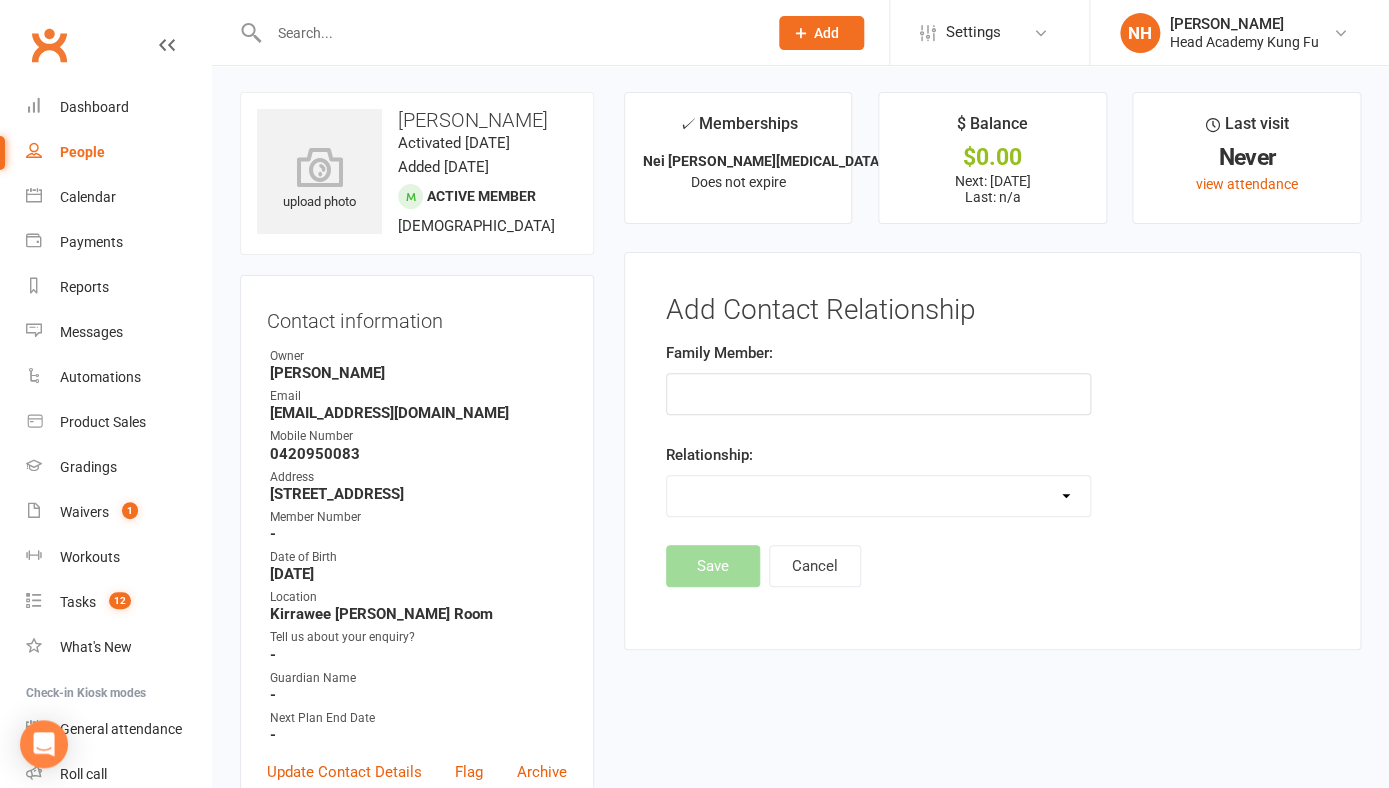 click at bounding box center [879, 394] 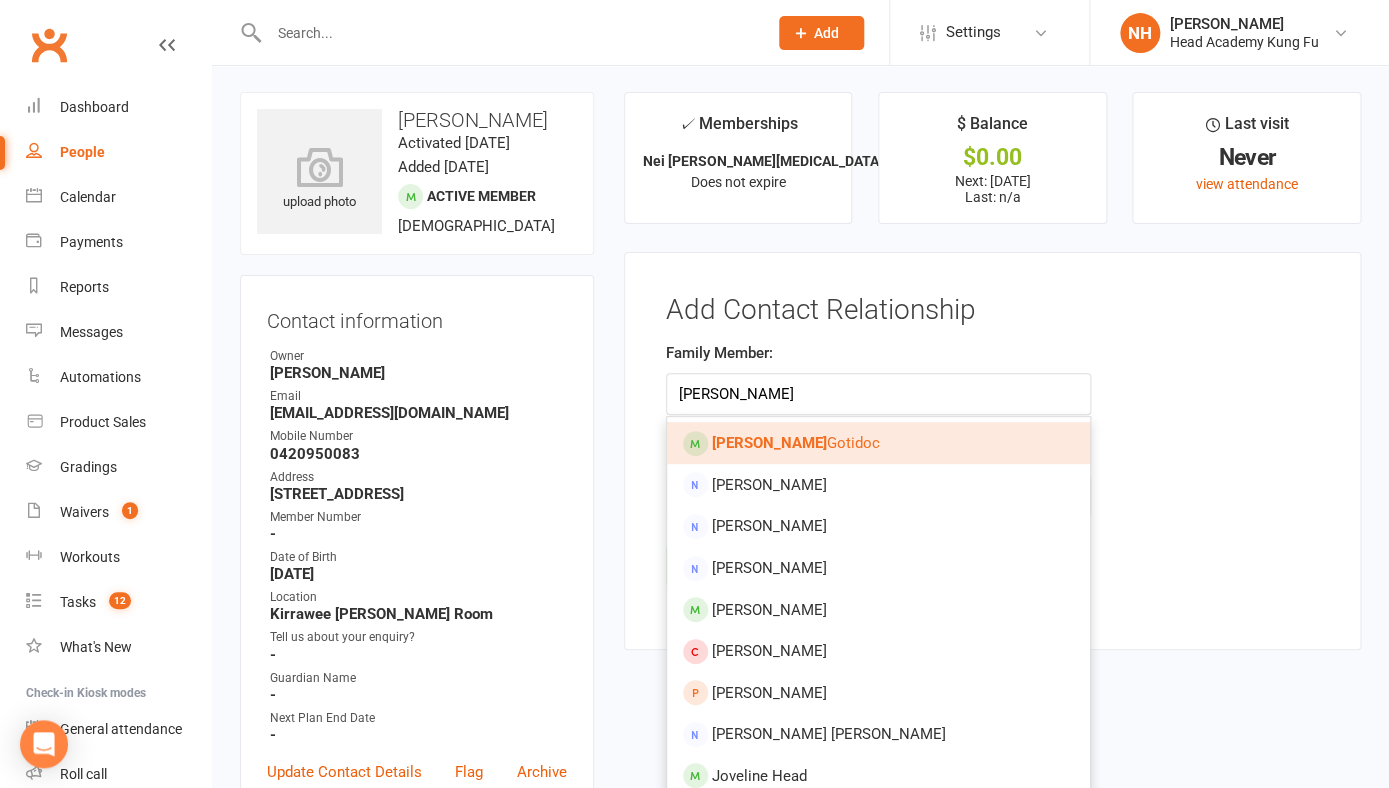 type on "angeline" 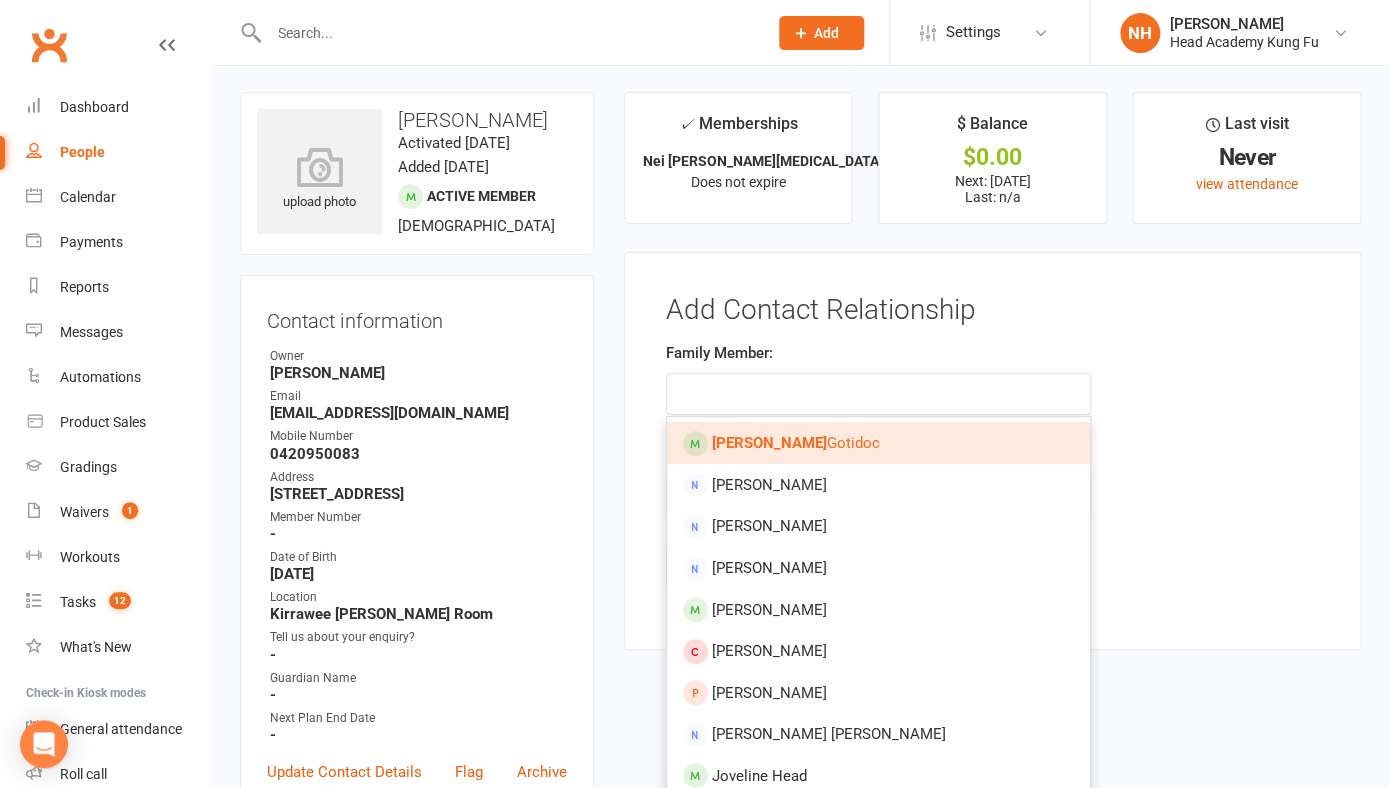 click on "Angeline  Gotidoc" at bounding box center [796, 443] 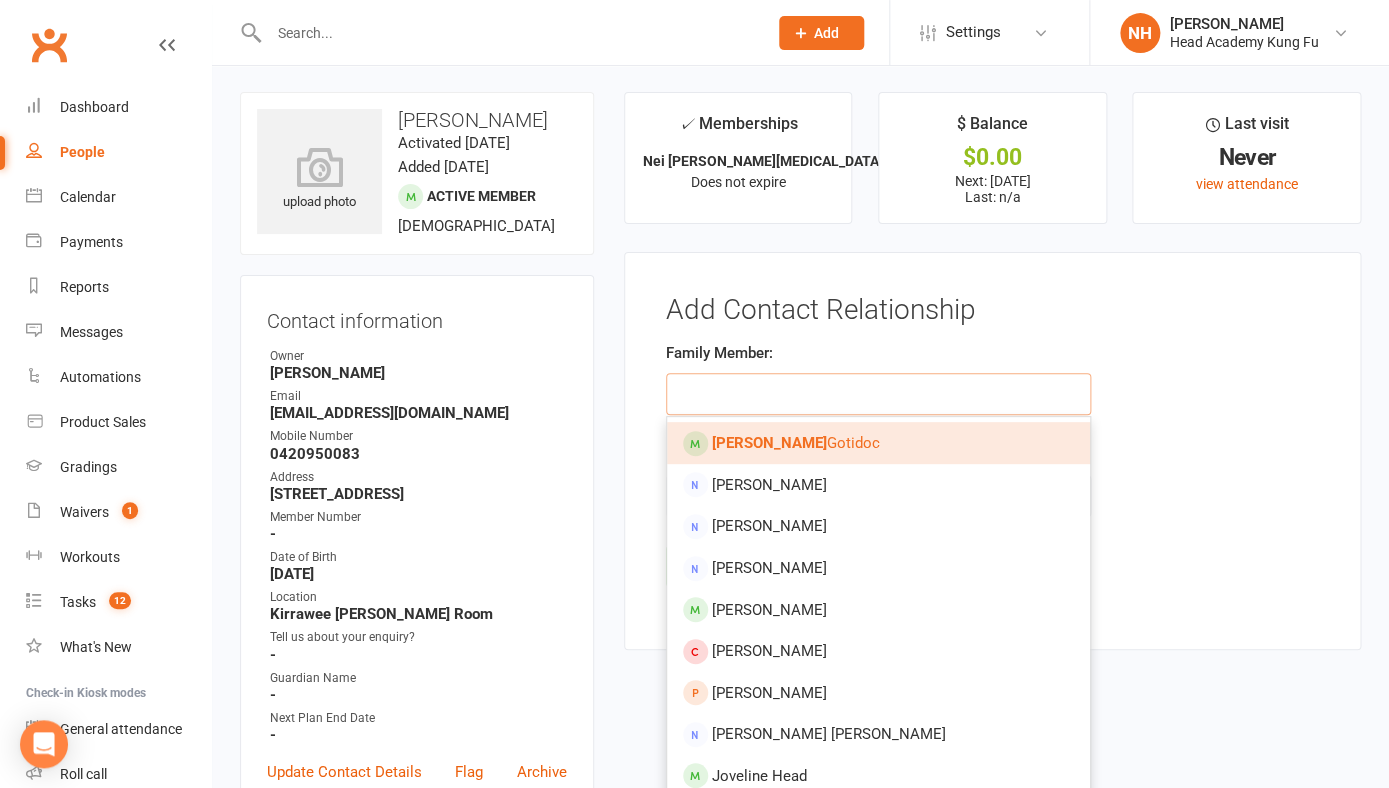 type on "[PERSON_NAME]" 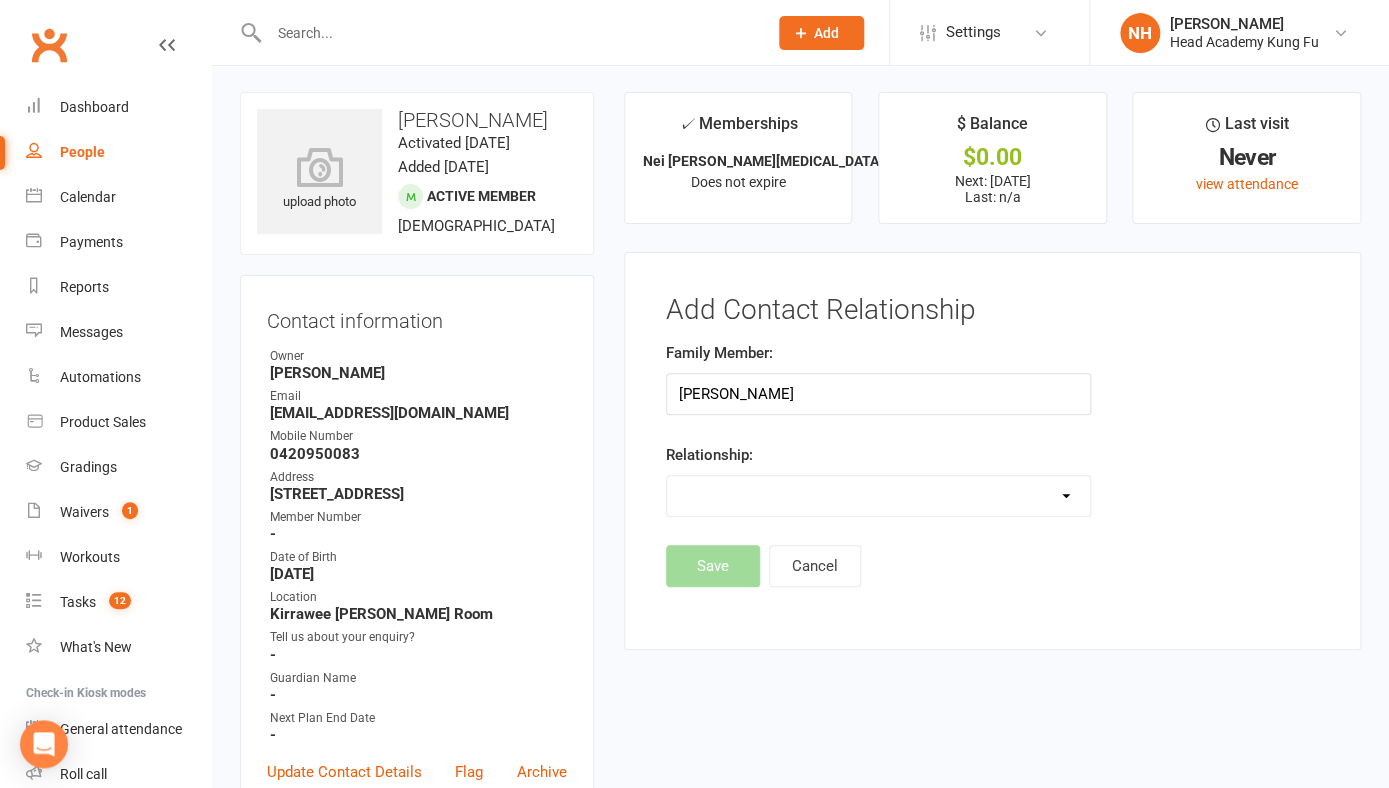 select on "6" 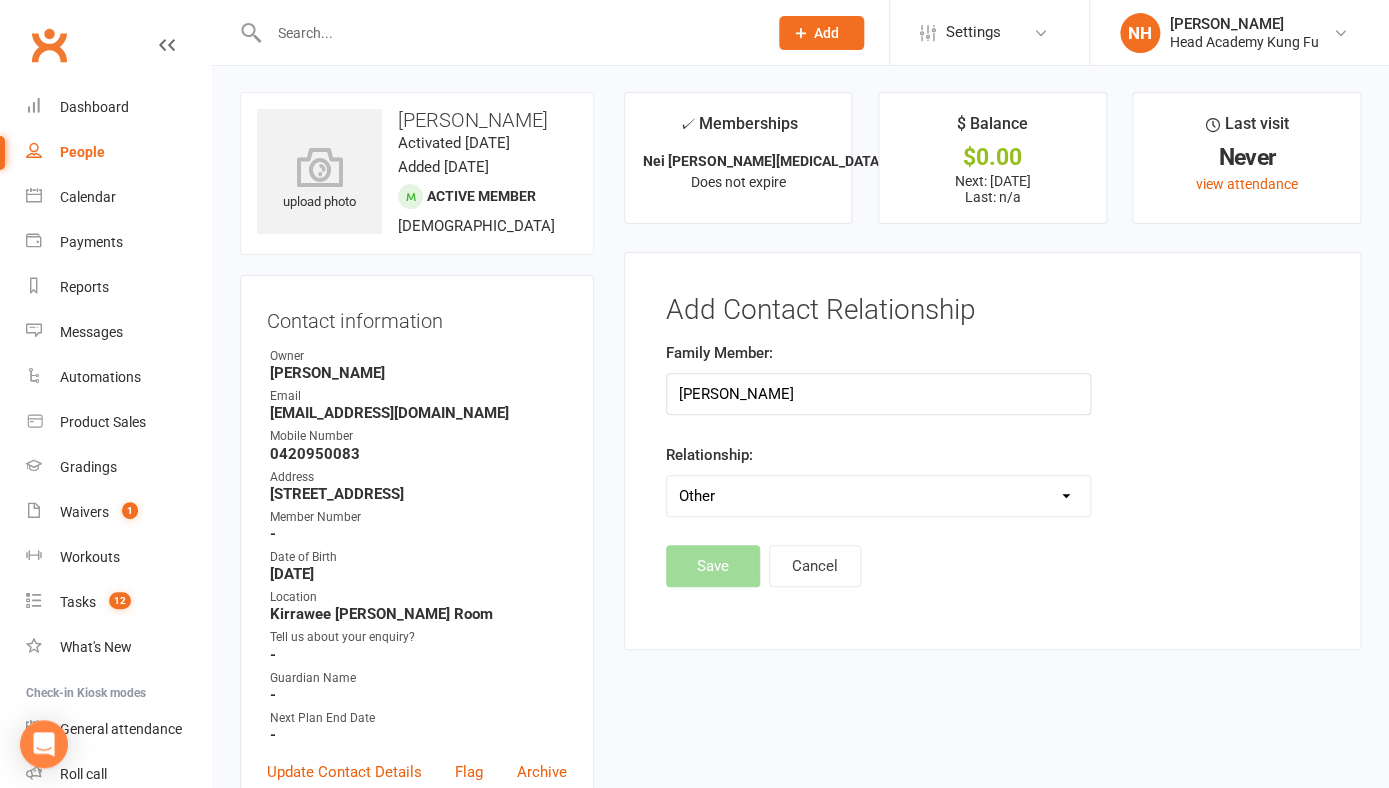 click on "Other" at bounding box center [0, 0] 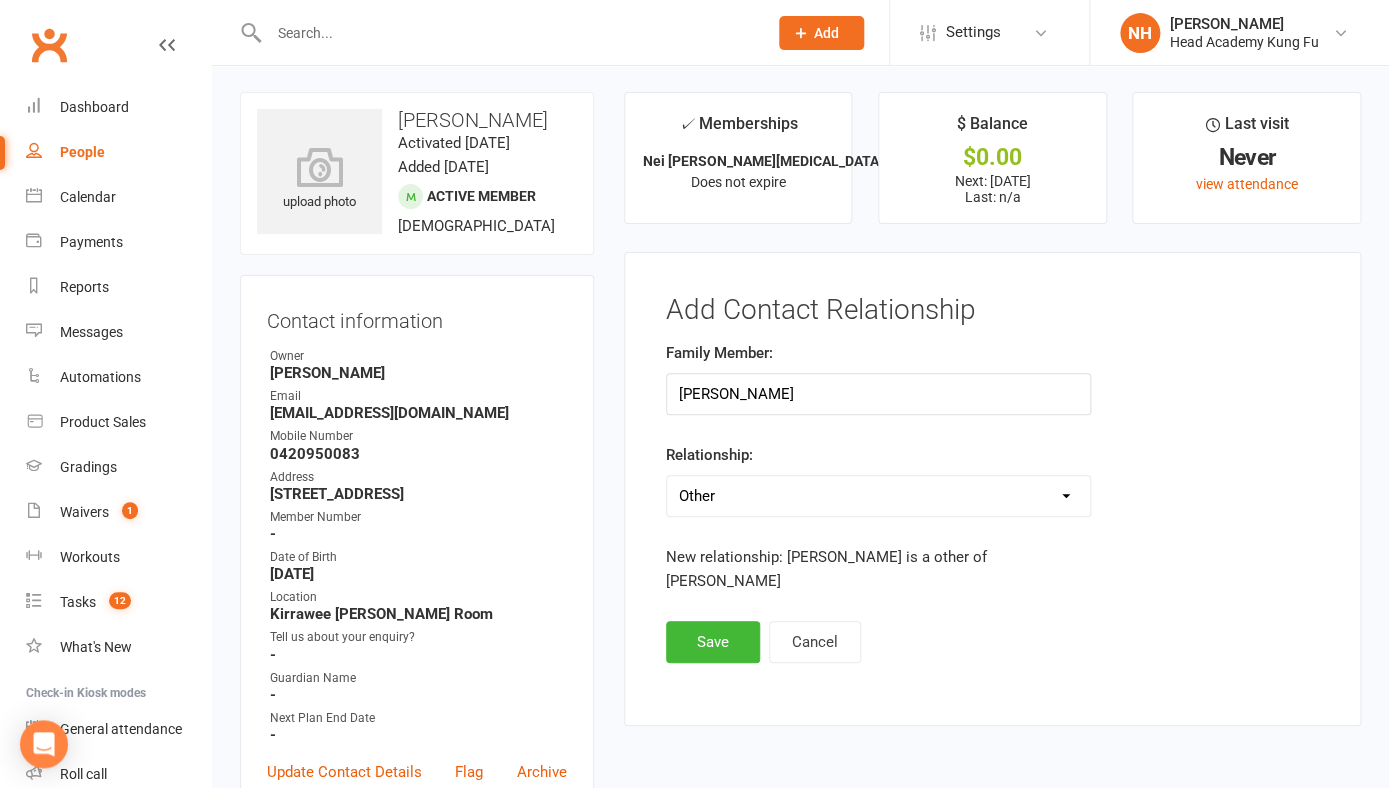 drag, startPoint x: 489, startPoint y: 555, endPoint x: 417, endPoint y: 553, distance: 72.02777 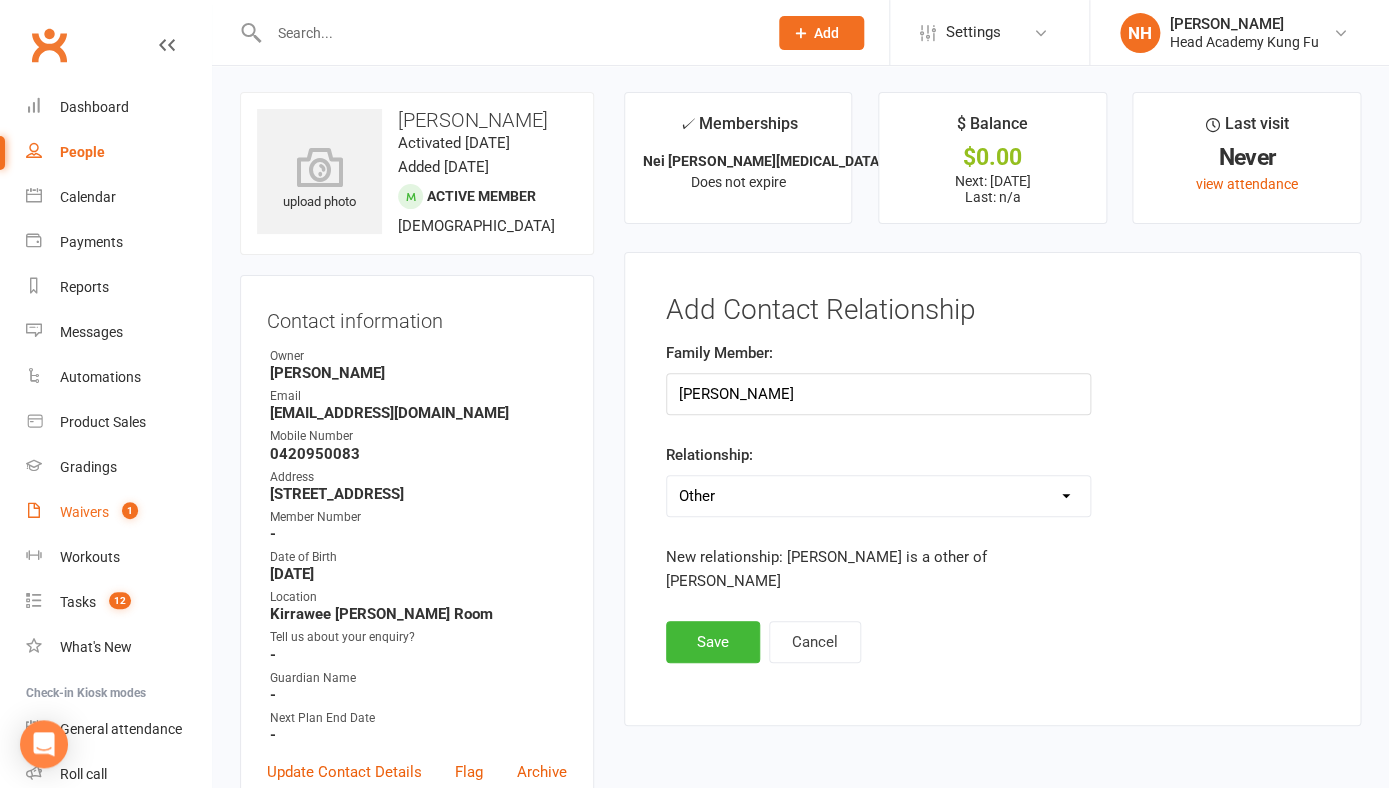 click on "Waivers   1" at bounding box center [118, 512] 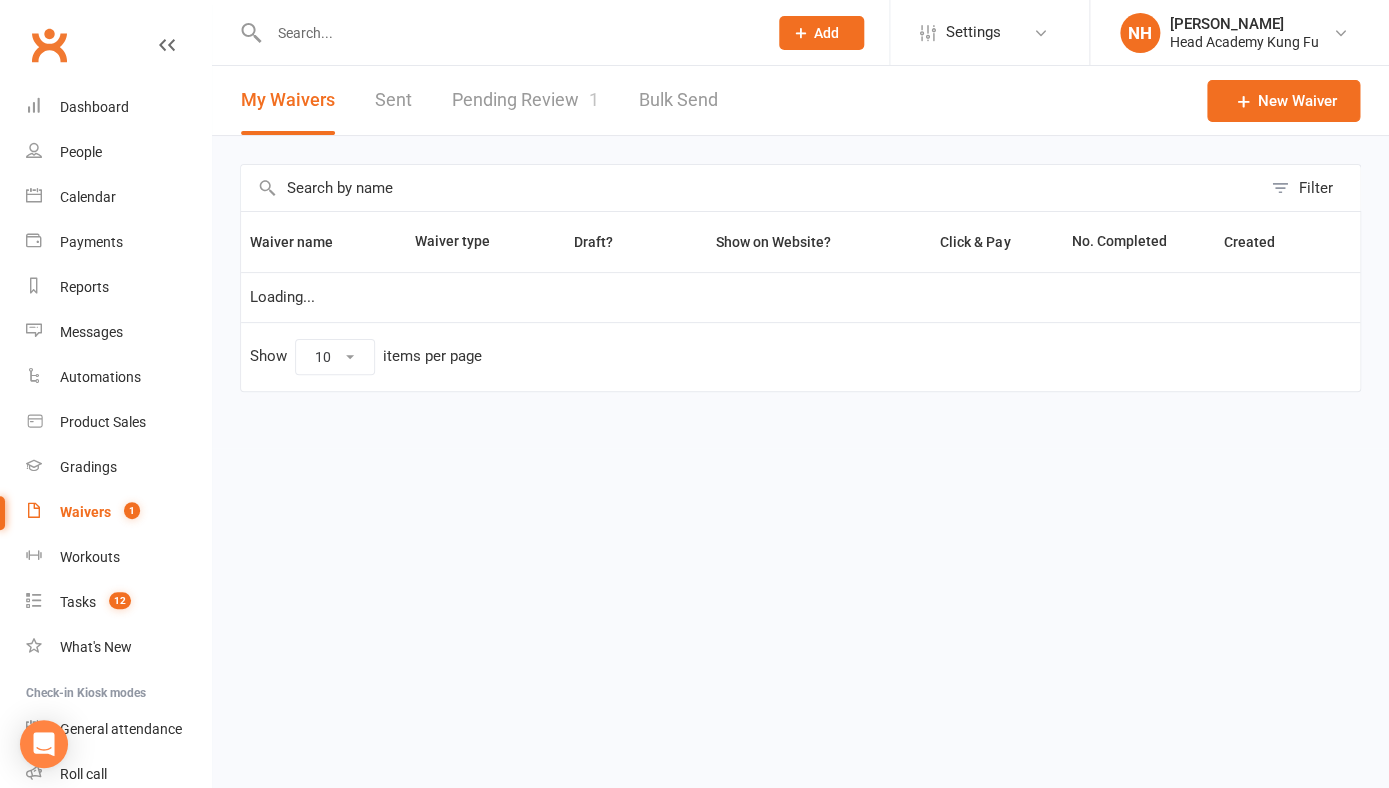 select on "100" 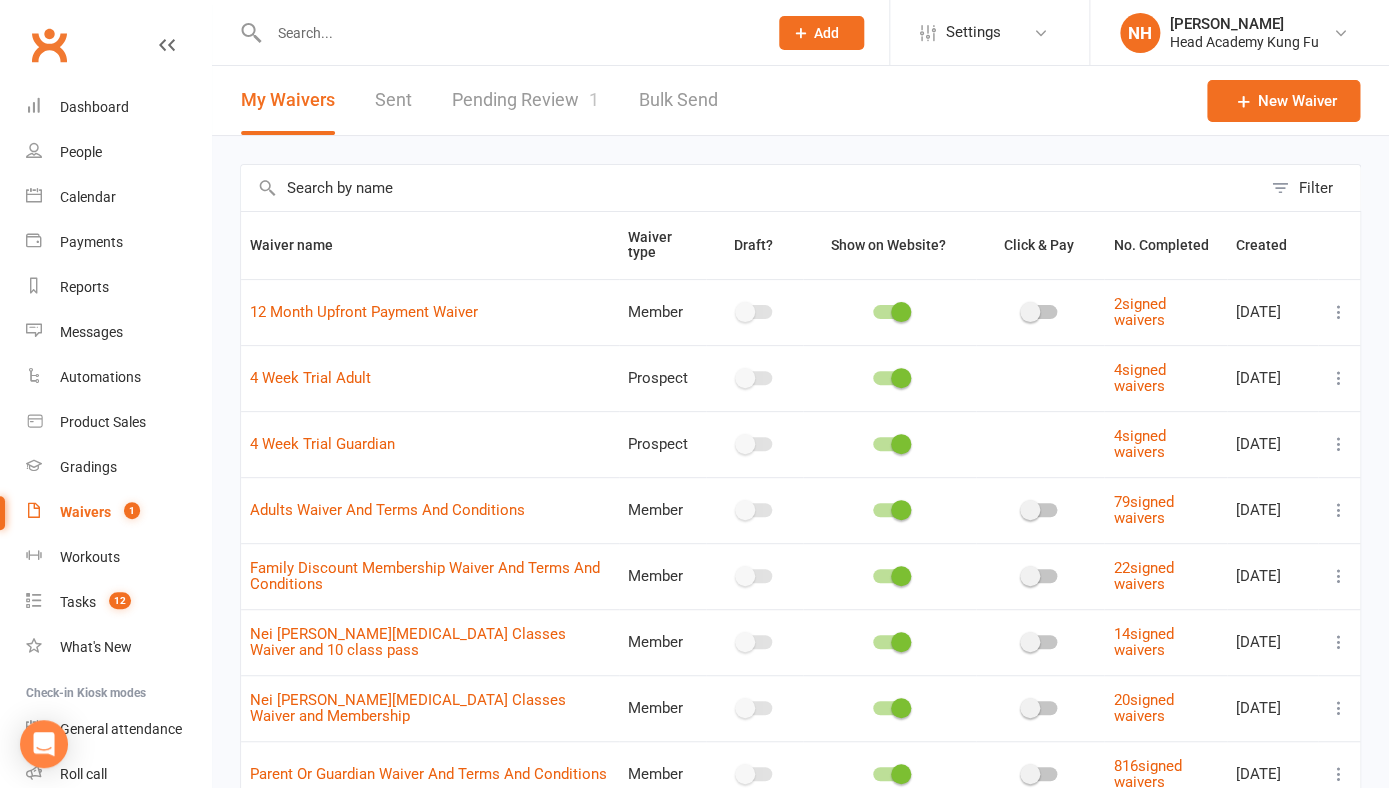click on "Pending Review 1" at bounding box center (525, 100) 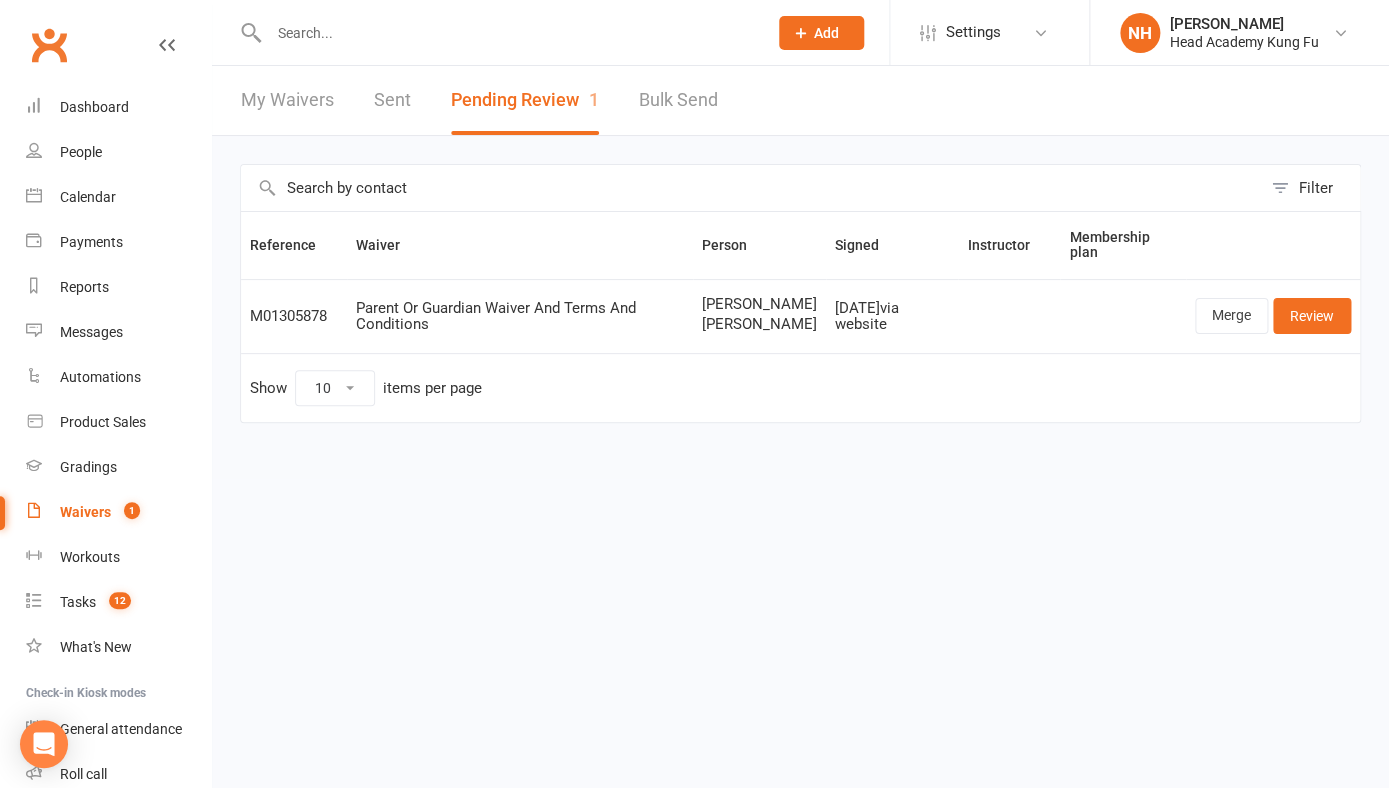 click on "My Waivers" at bounding box center (287, 100) 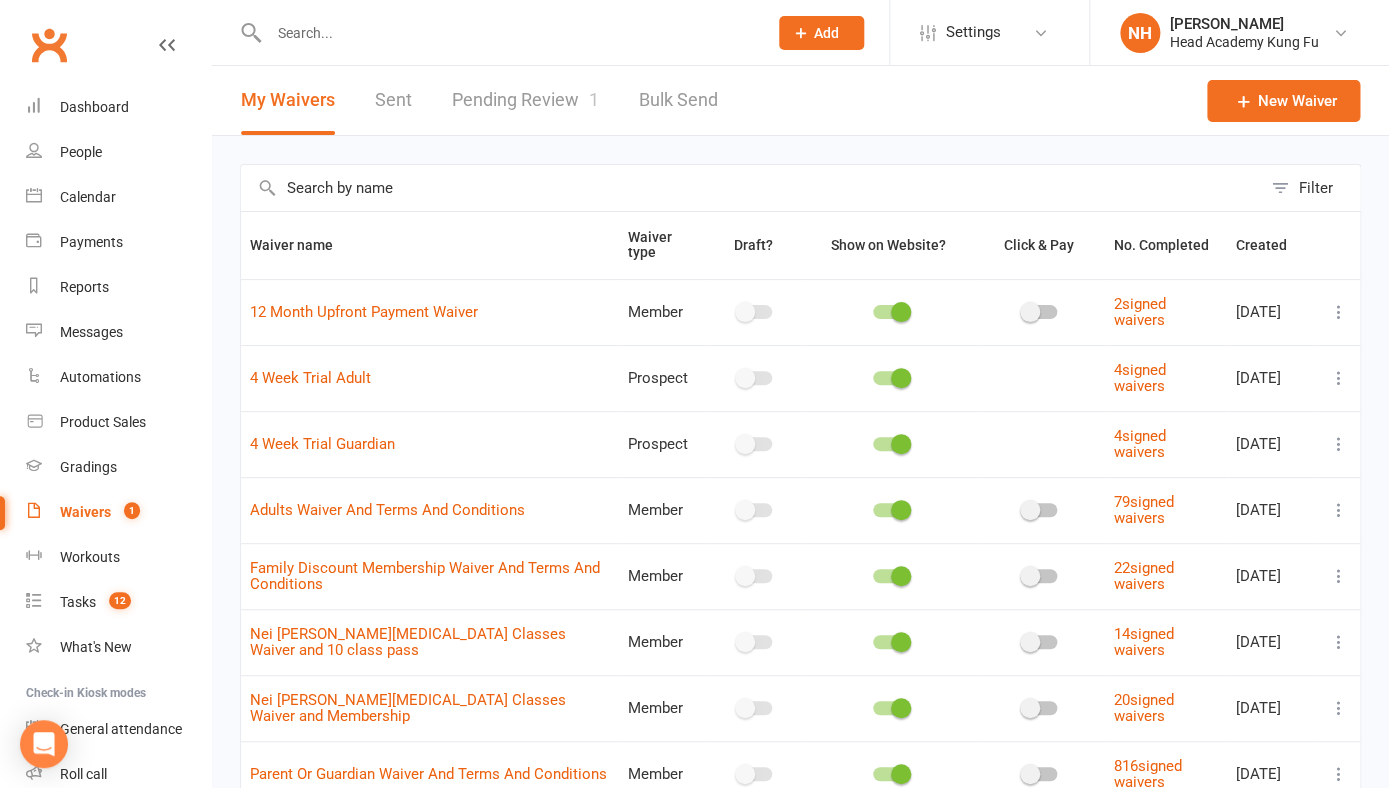 click on "Pending Review 1" at bounding box center [525, 100] 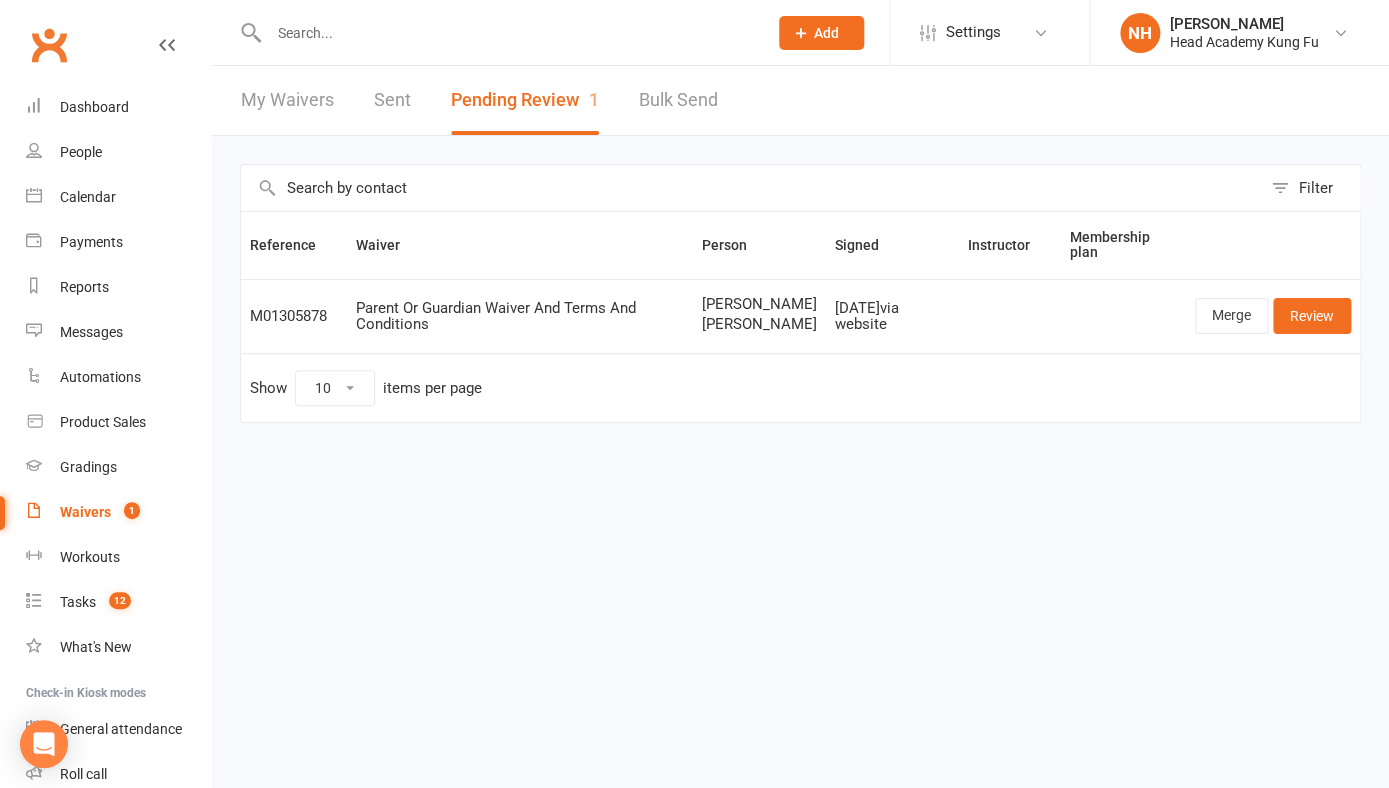 click at bounding box center (508, 33) 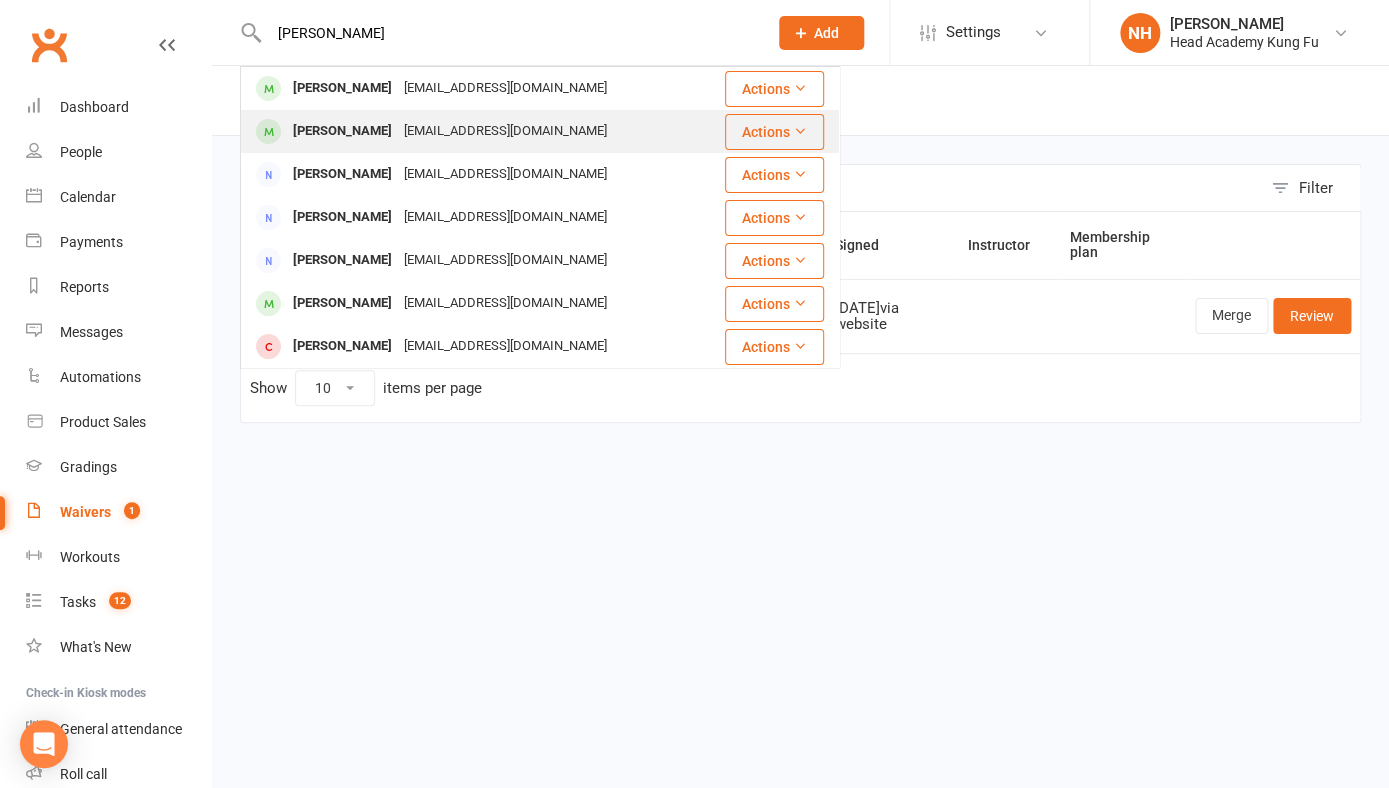 type on "angeline" 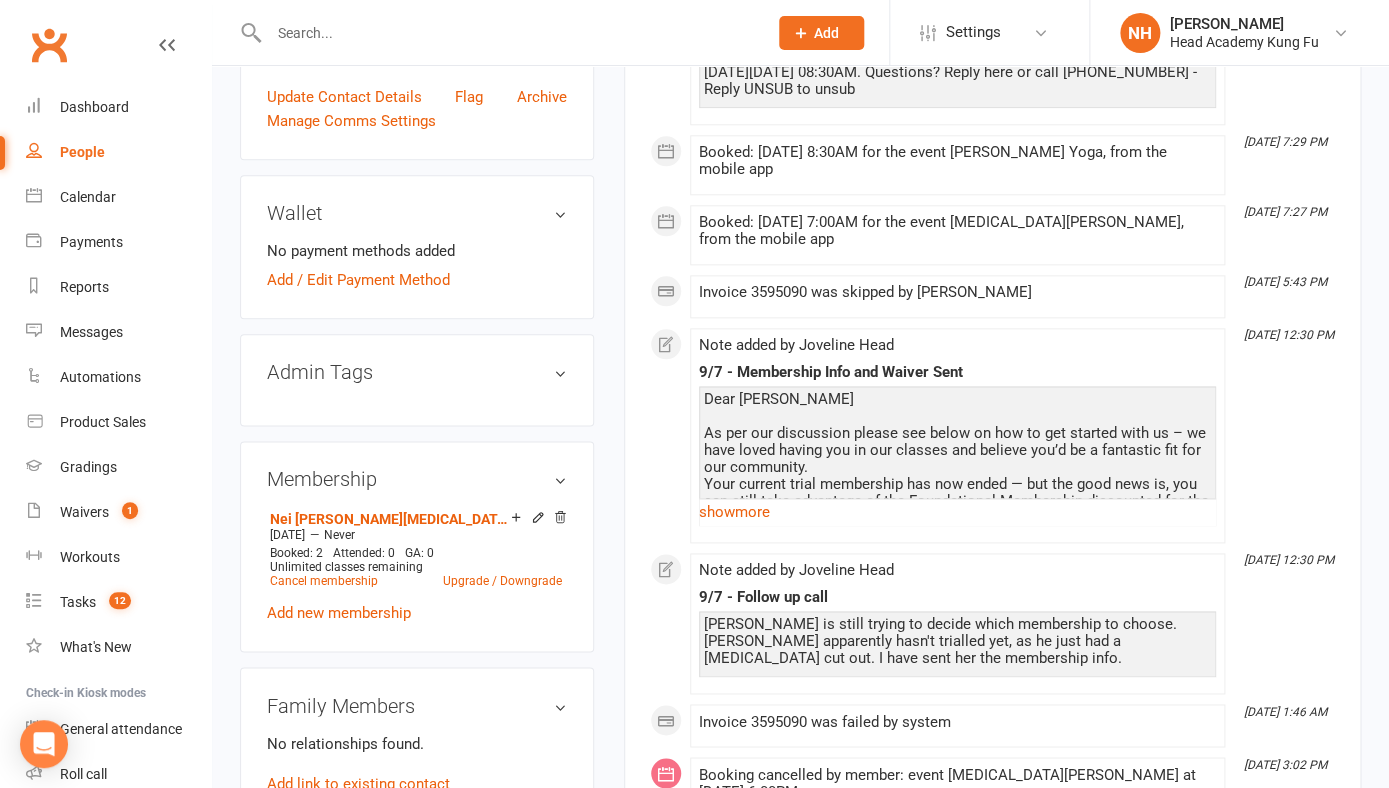 scroll, scrollTop: 694, scrollLeft: 0, axis: vertical 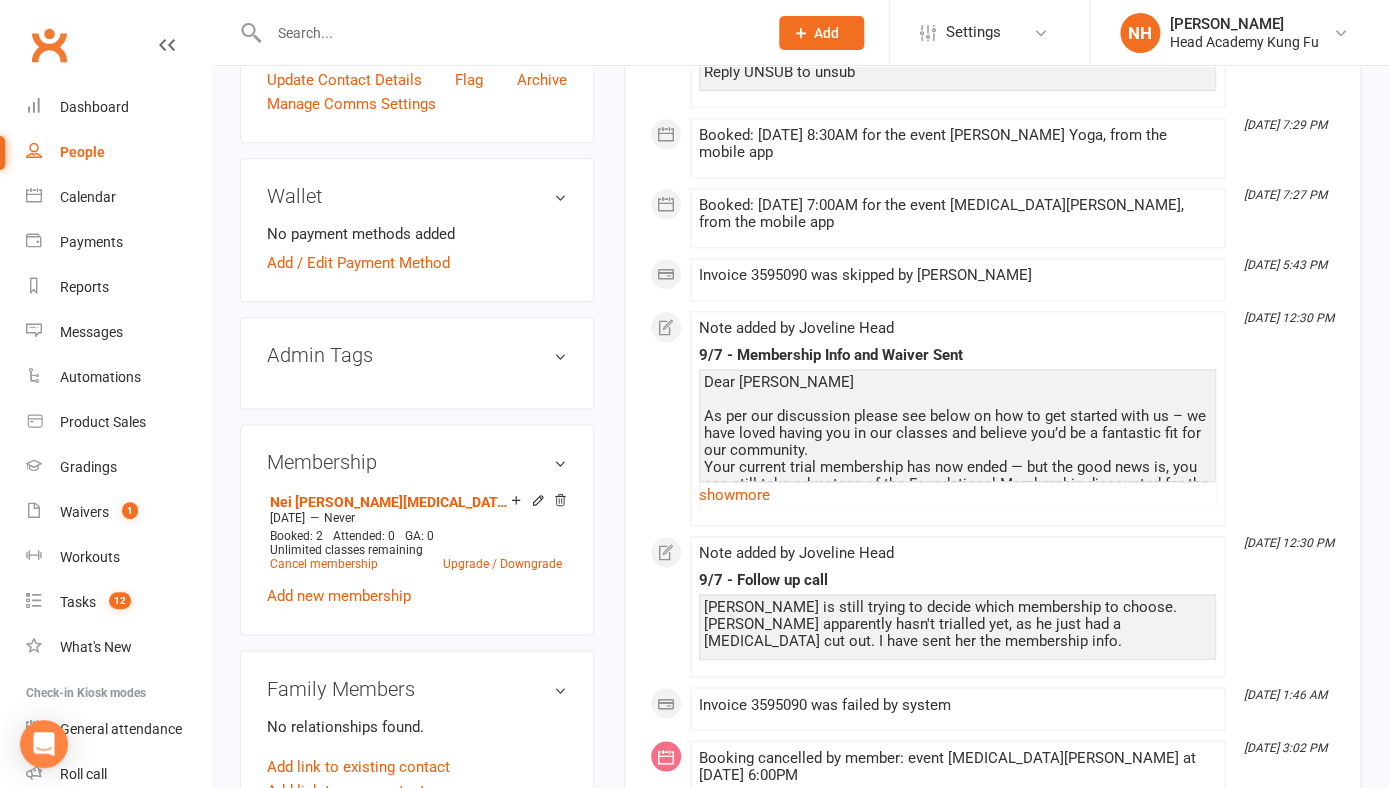 click at bounding box center (508, 33) 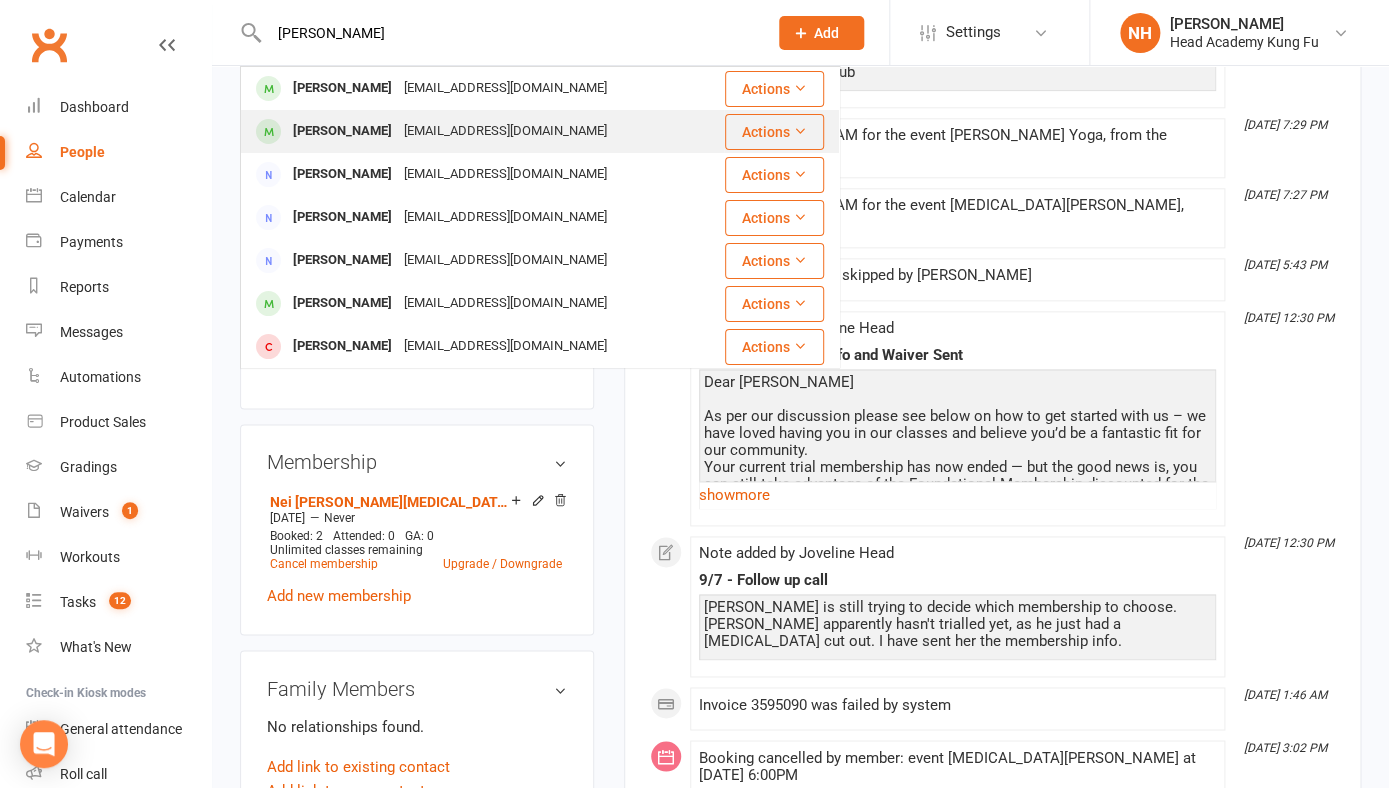 type on "angeline" 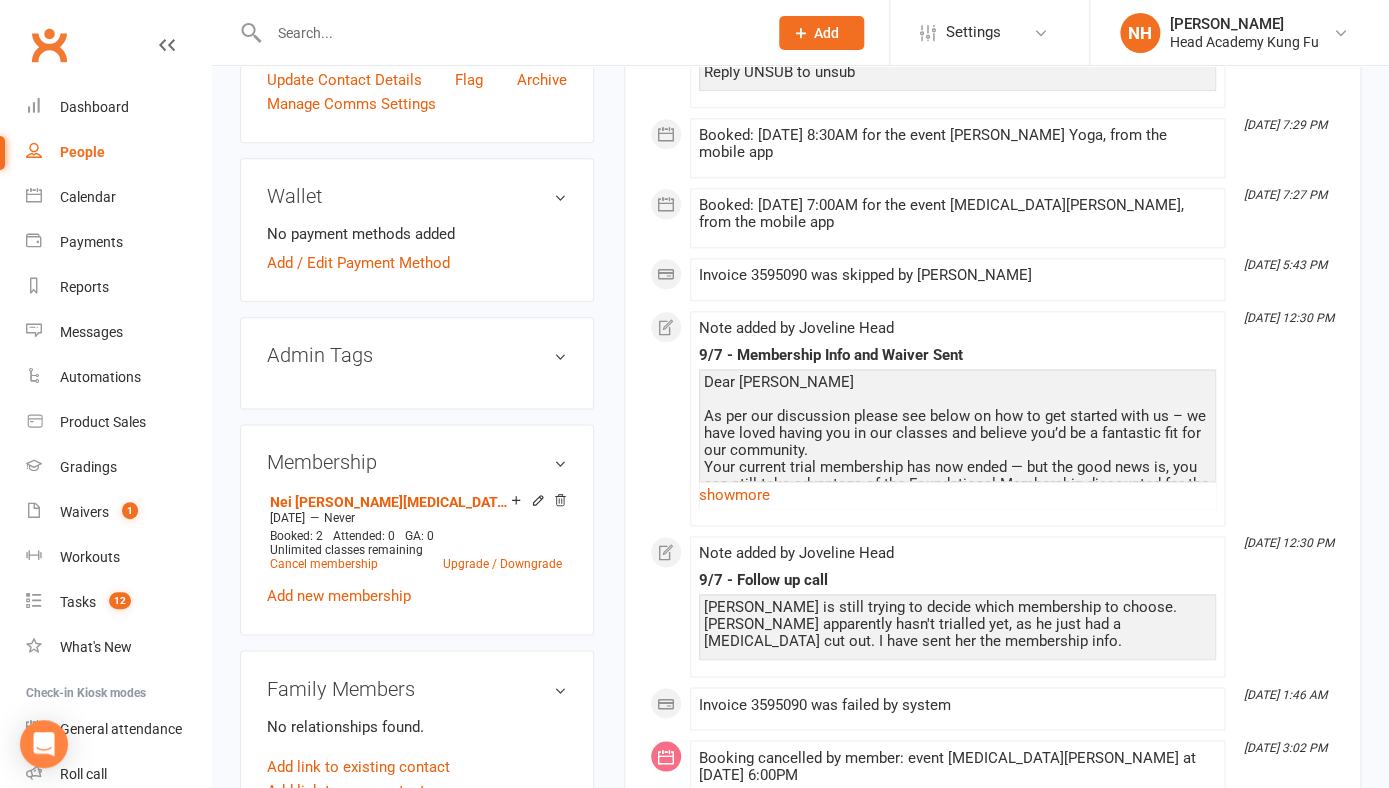 click at bounding box center [508, 33] 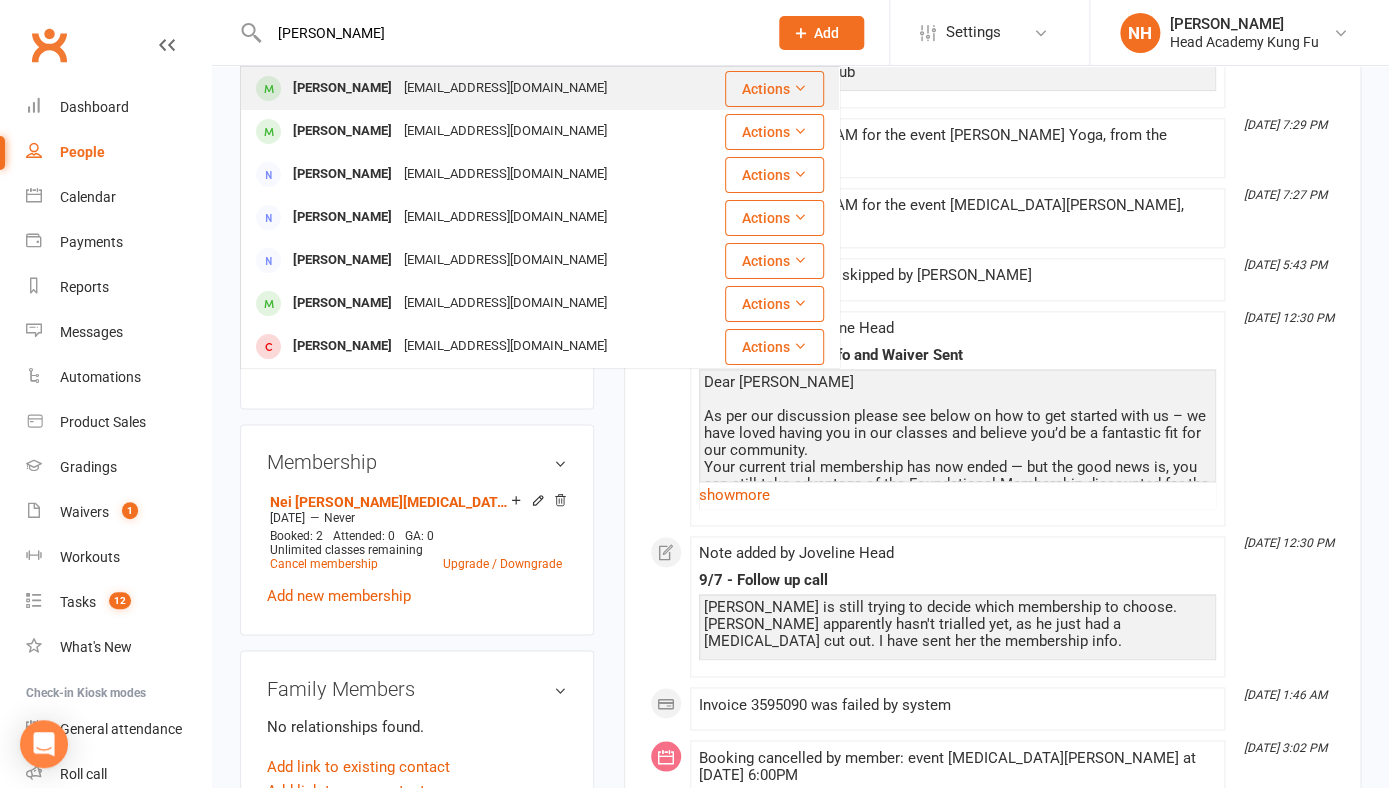 type on "angeline" 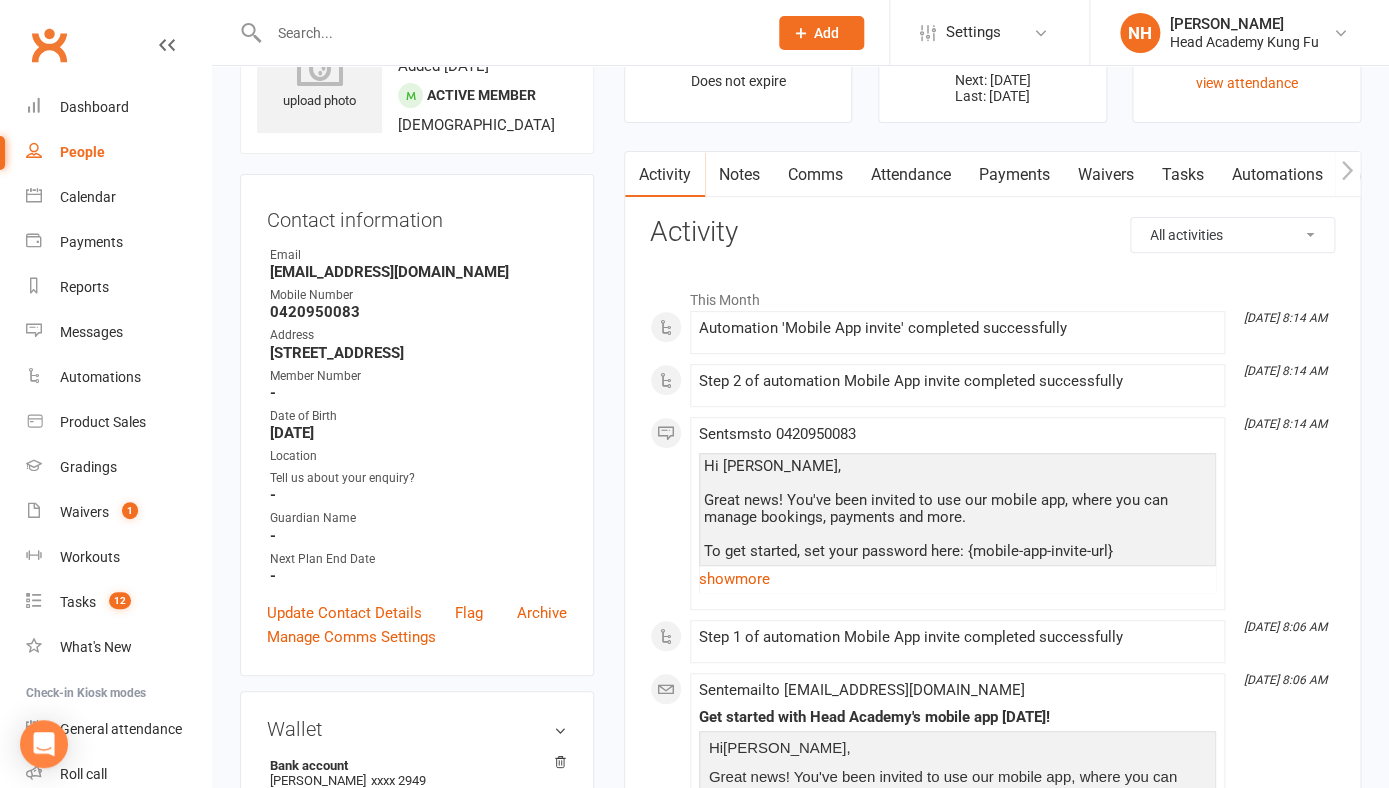 scroll, scrollTop: 0, scrollLeft: 0, axis: both 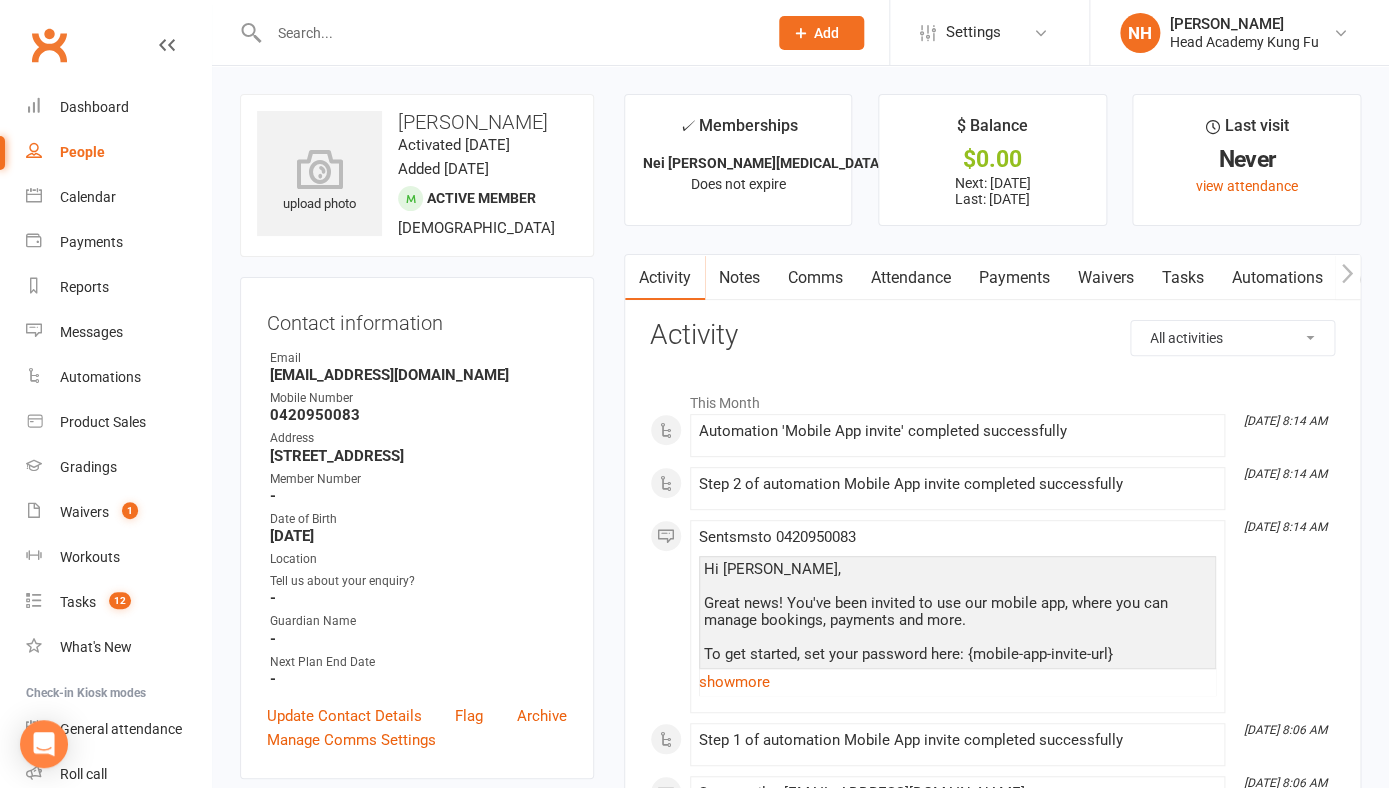 click on "Waivers" at bounding box center (1106, 278) 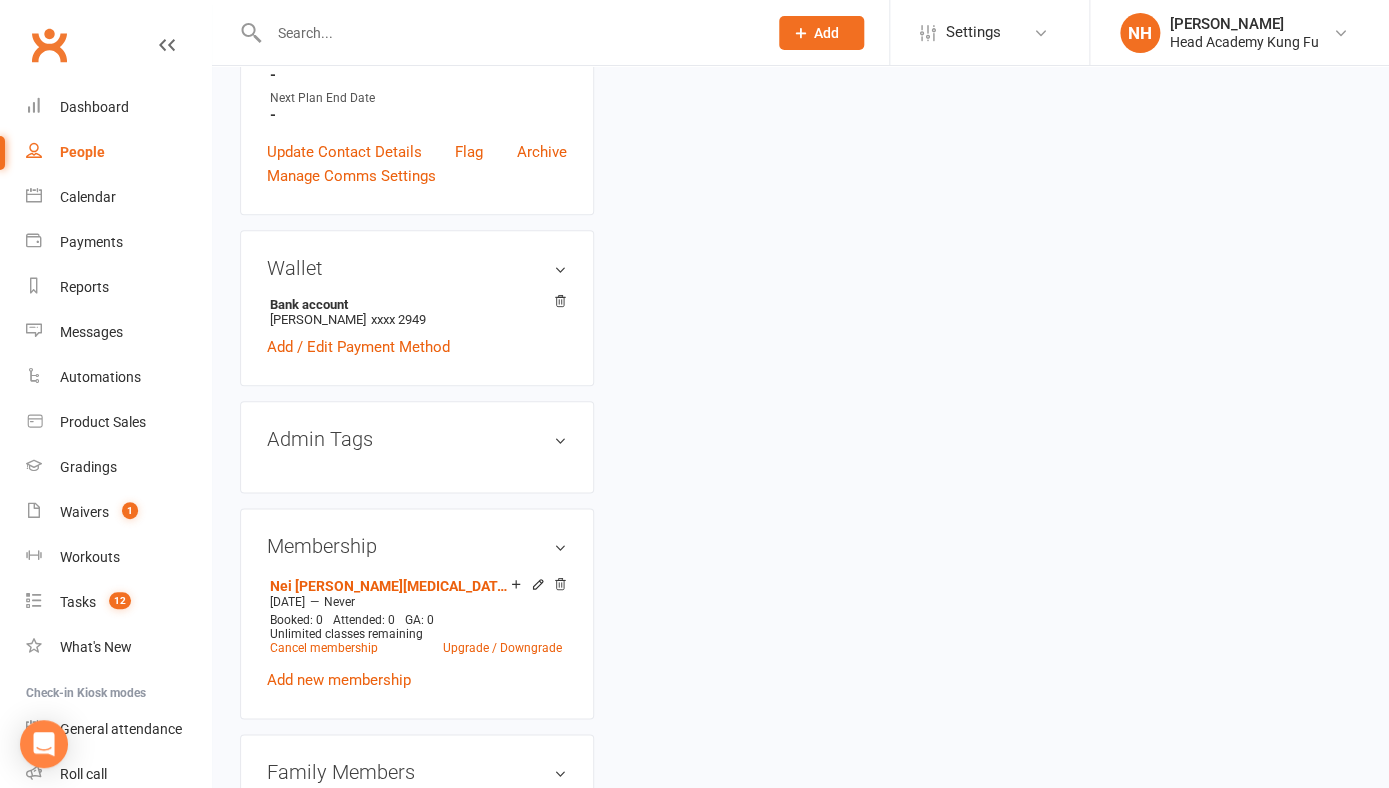 scroll, scrollTop: 570, scrollLeft: 0, axis: vertical 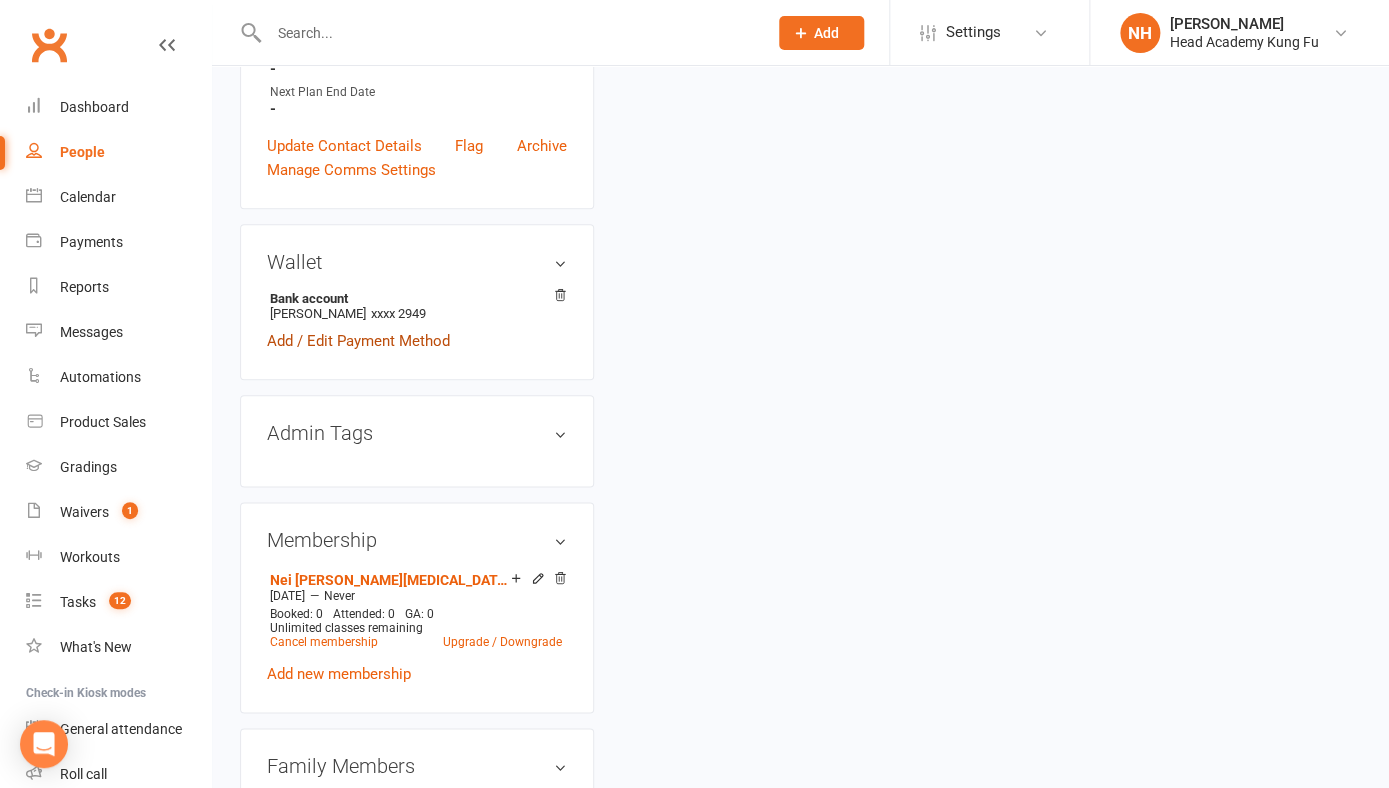 click on "Add / Edit Payment Method" at bounding box center [358, 341] 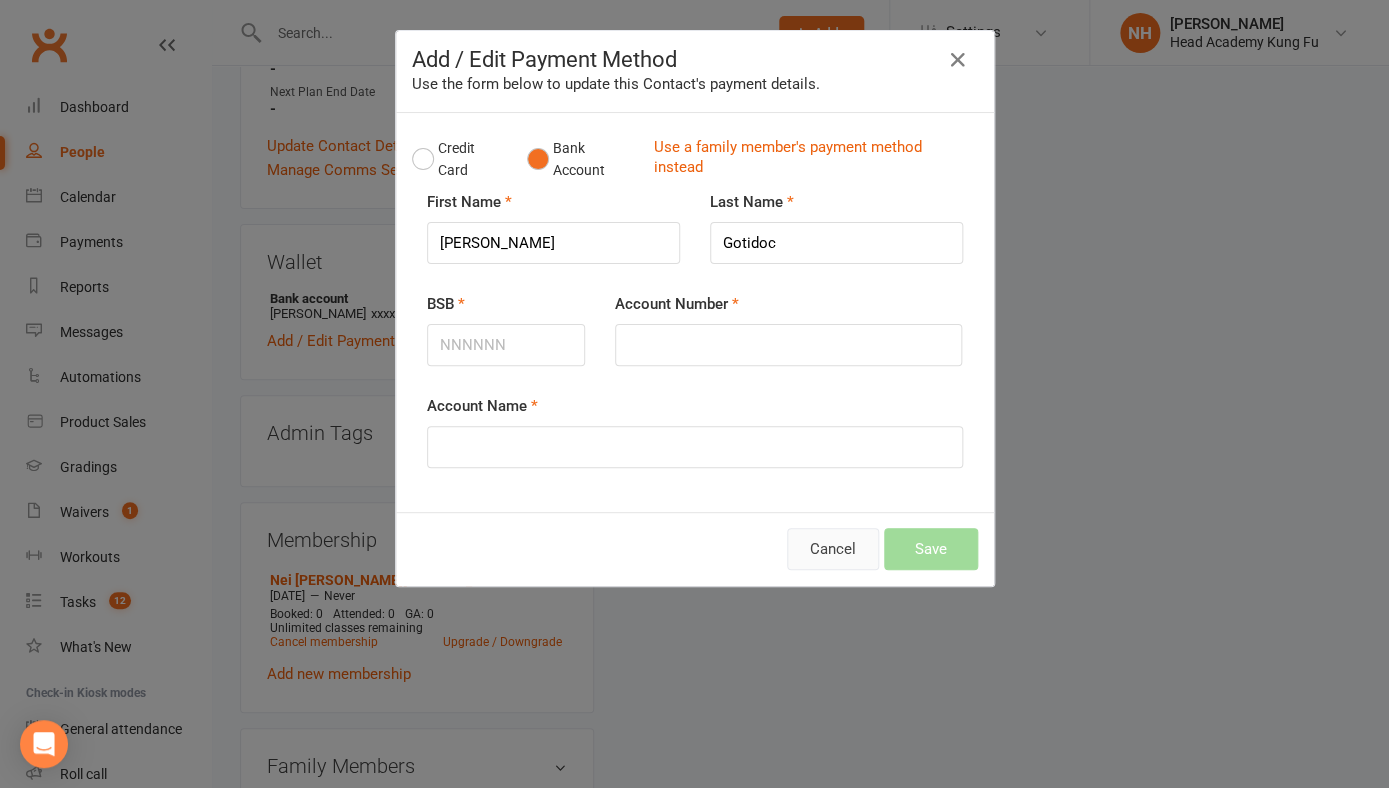 click on "Cancel" at bounding box center (833, 549) 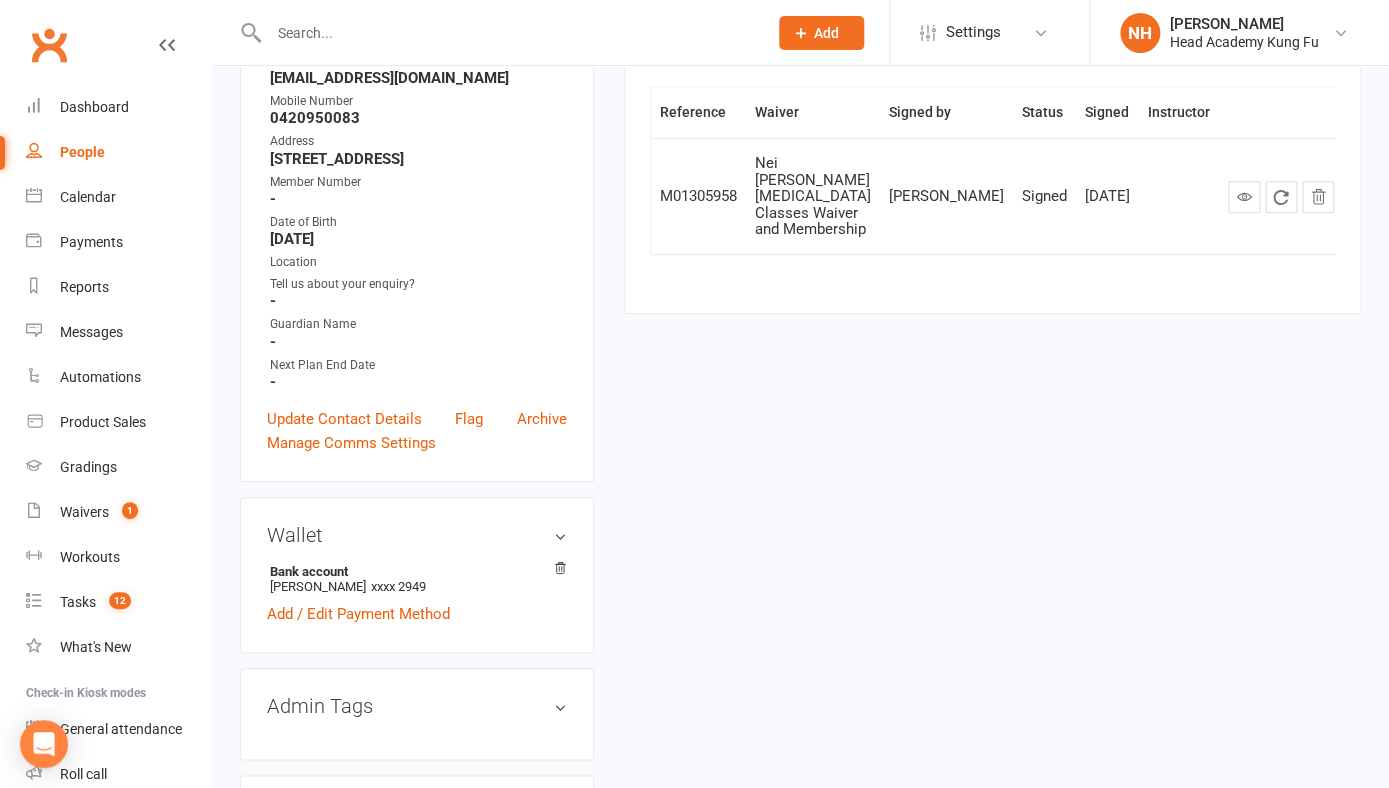 scroll, scrollTop: 0, scrollLeft: 0, axis: both 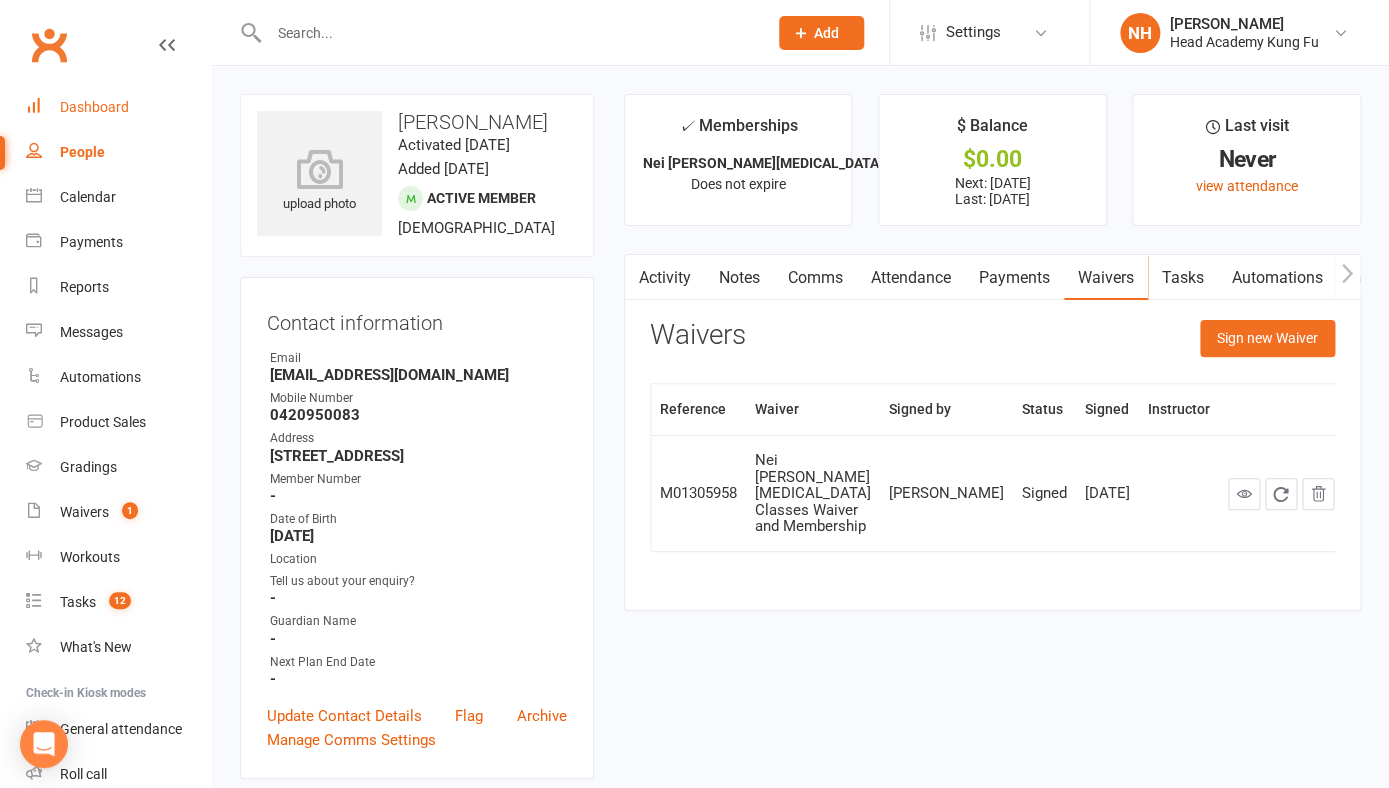 click on "Dashboard" at bounding box center (94, 107) 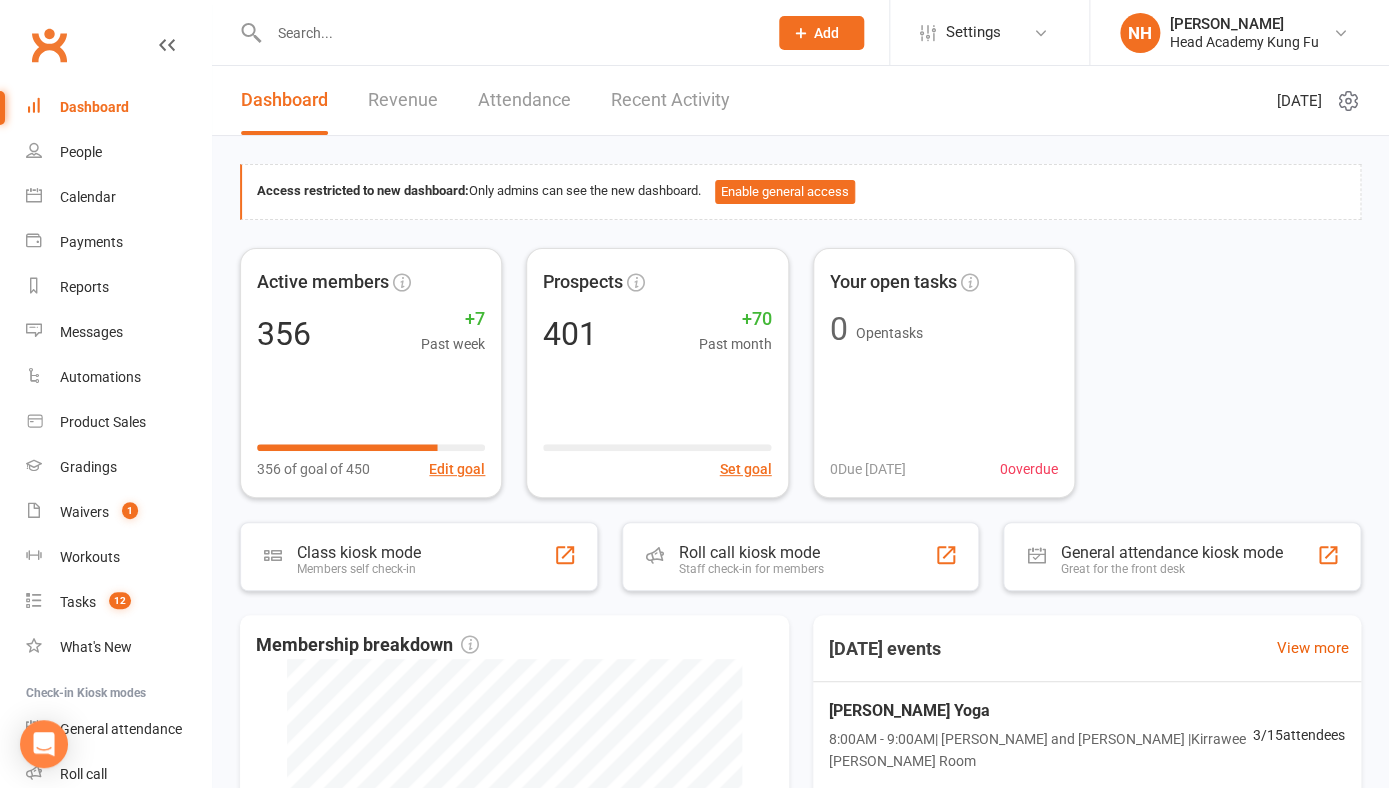 click at bounding box center [508, 33] 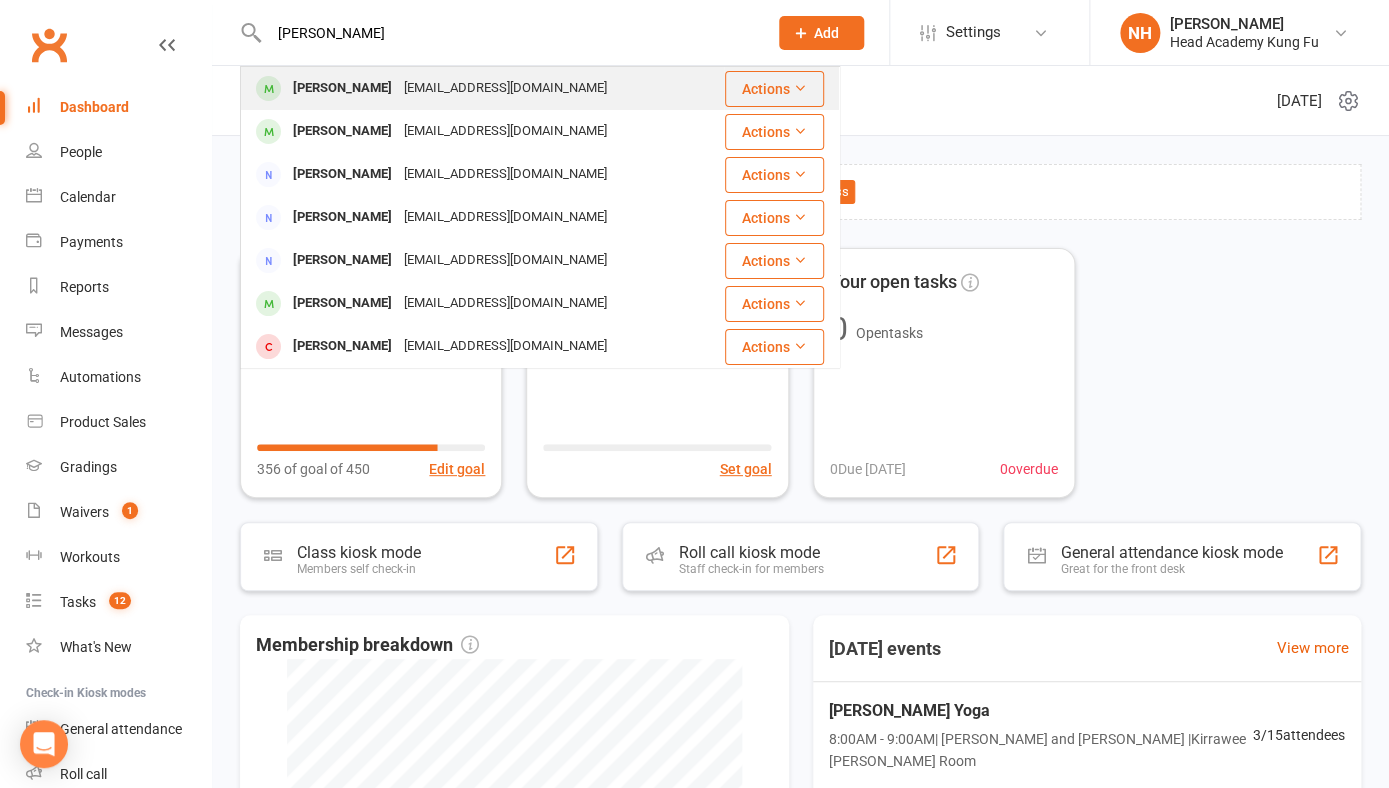 type on "angeline" 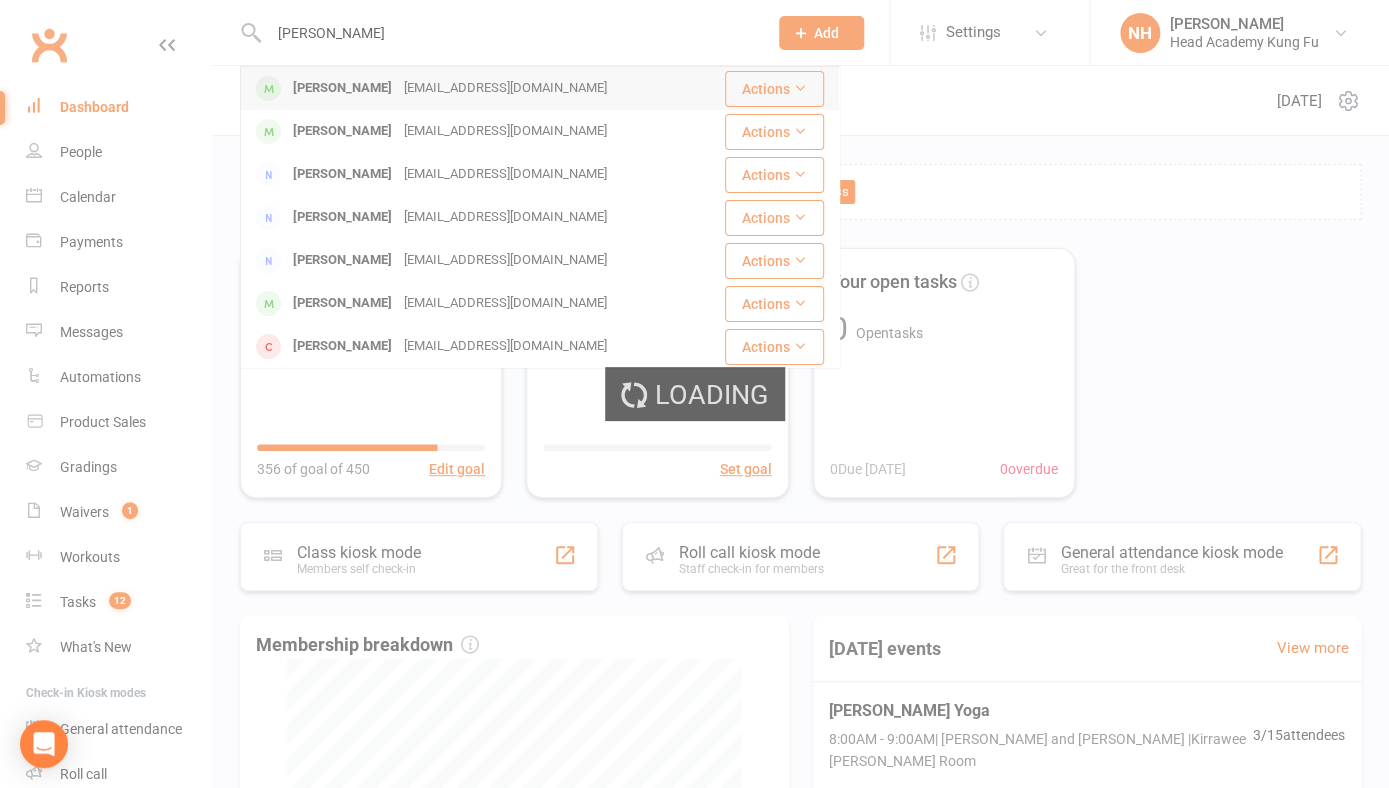 type 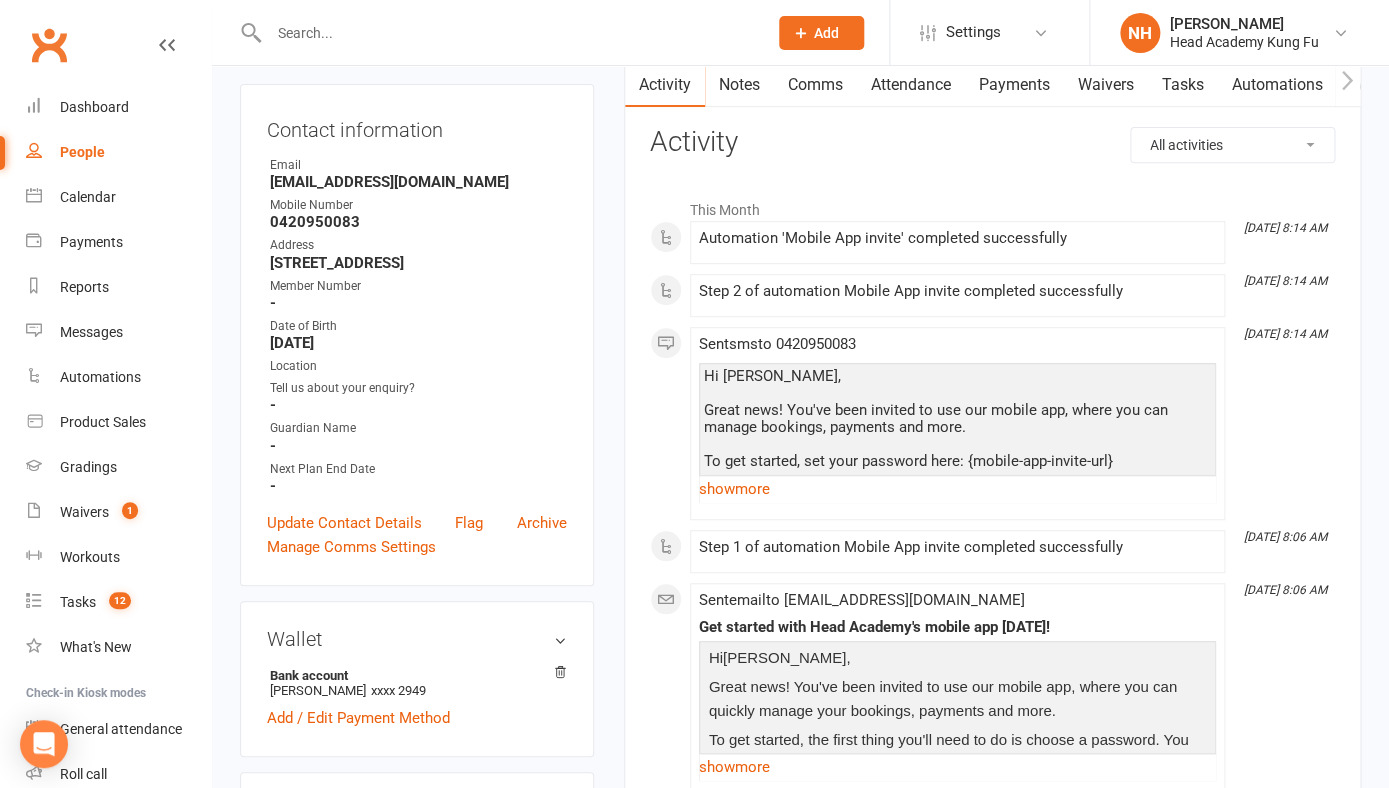 scroll, scrollTop: 167, scrollLeft: 0, axis: vertical 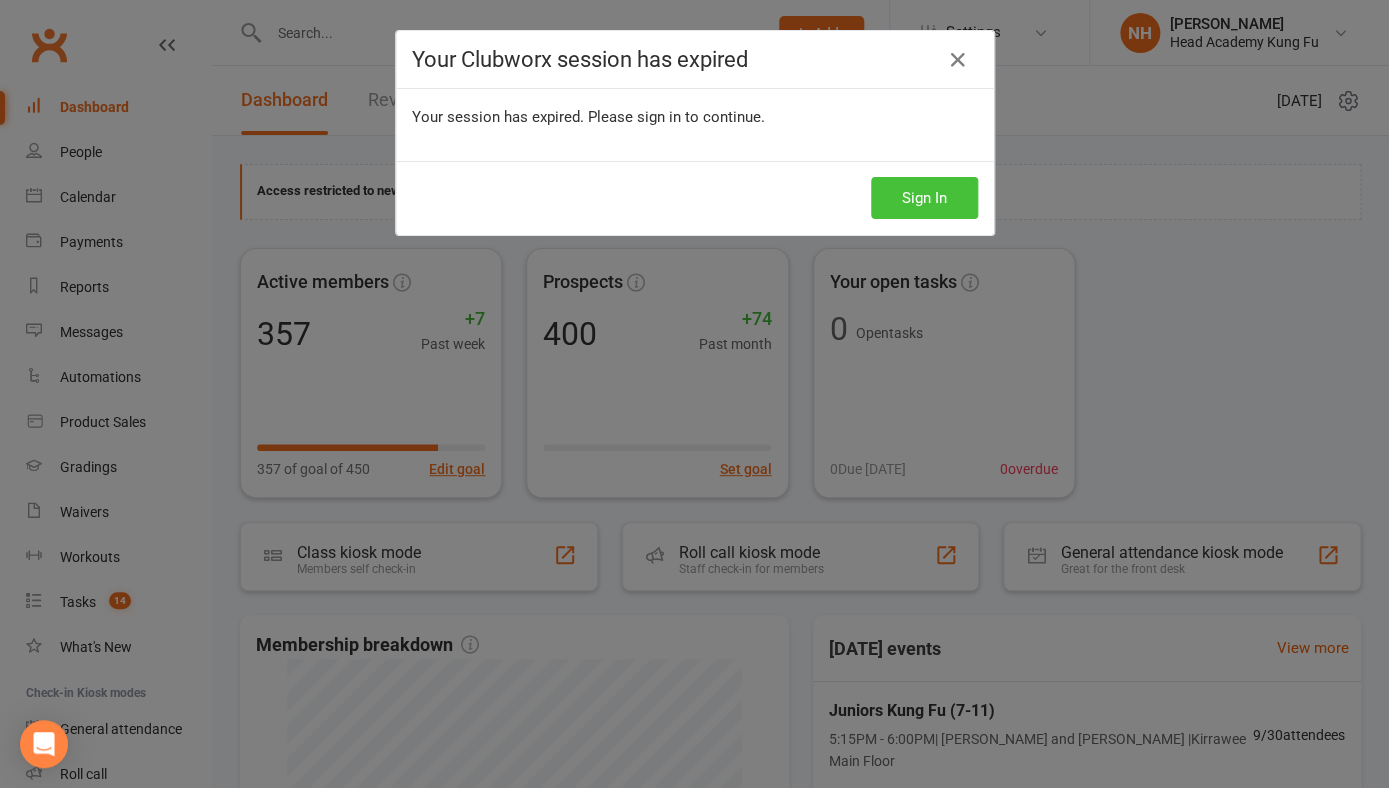 click on "Sign In" at bounding box center (924, 198) 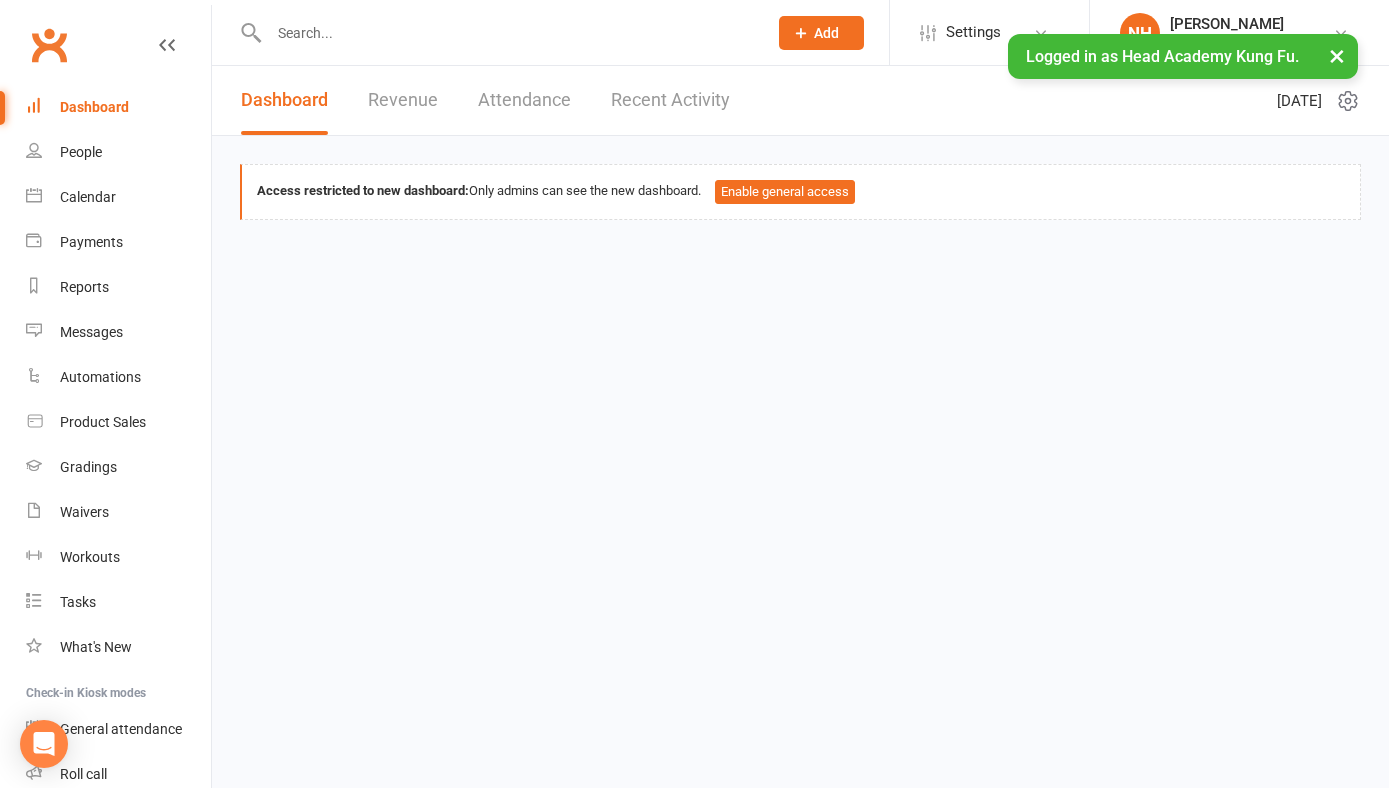 scroll, scrollTop: 0, scrollLeft: 0, axis: both 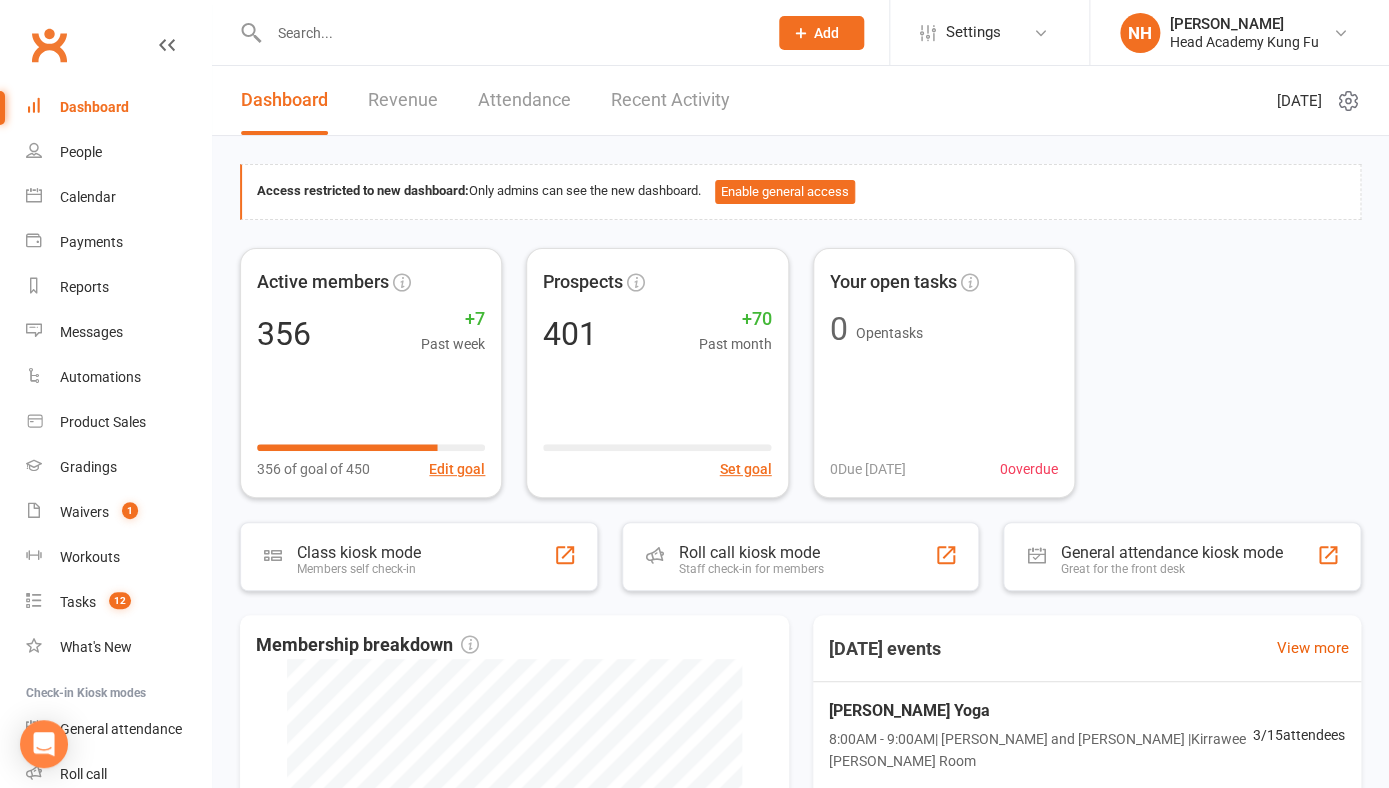 click at bounding box center (508, 33) 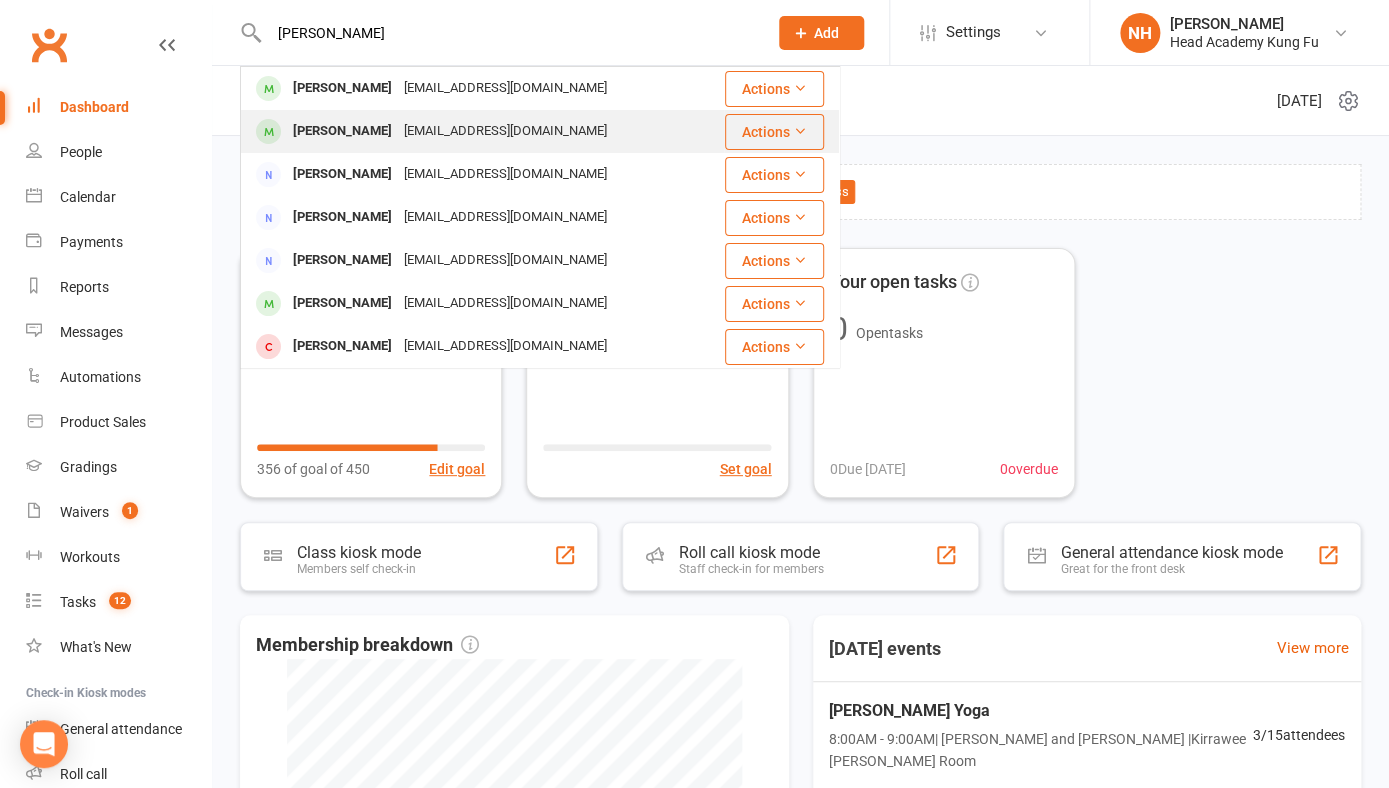 type on "[PERSON_NAME]" 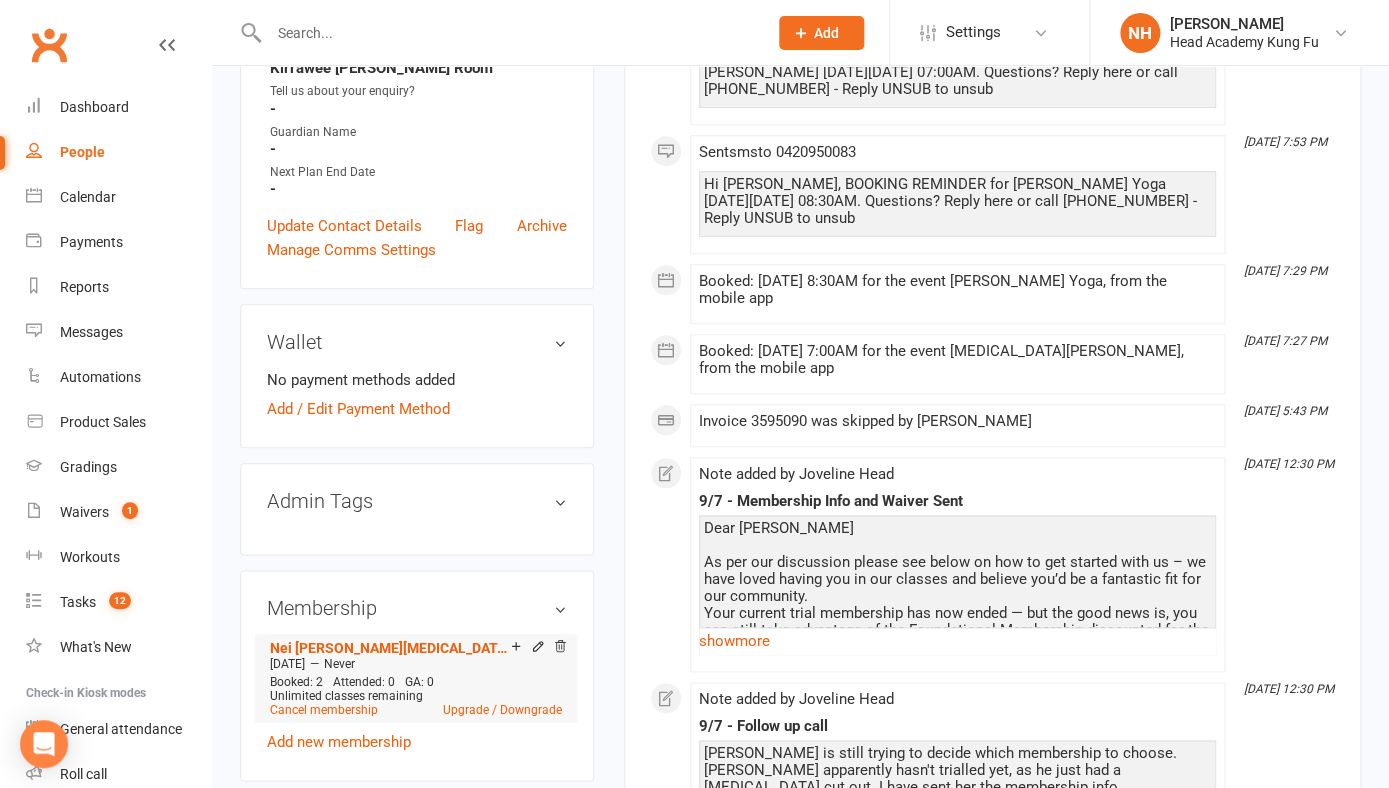 scroll, scrollTop: 1023, scrollLeft: 0, axis: vertical 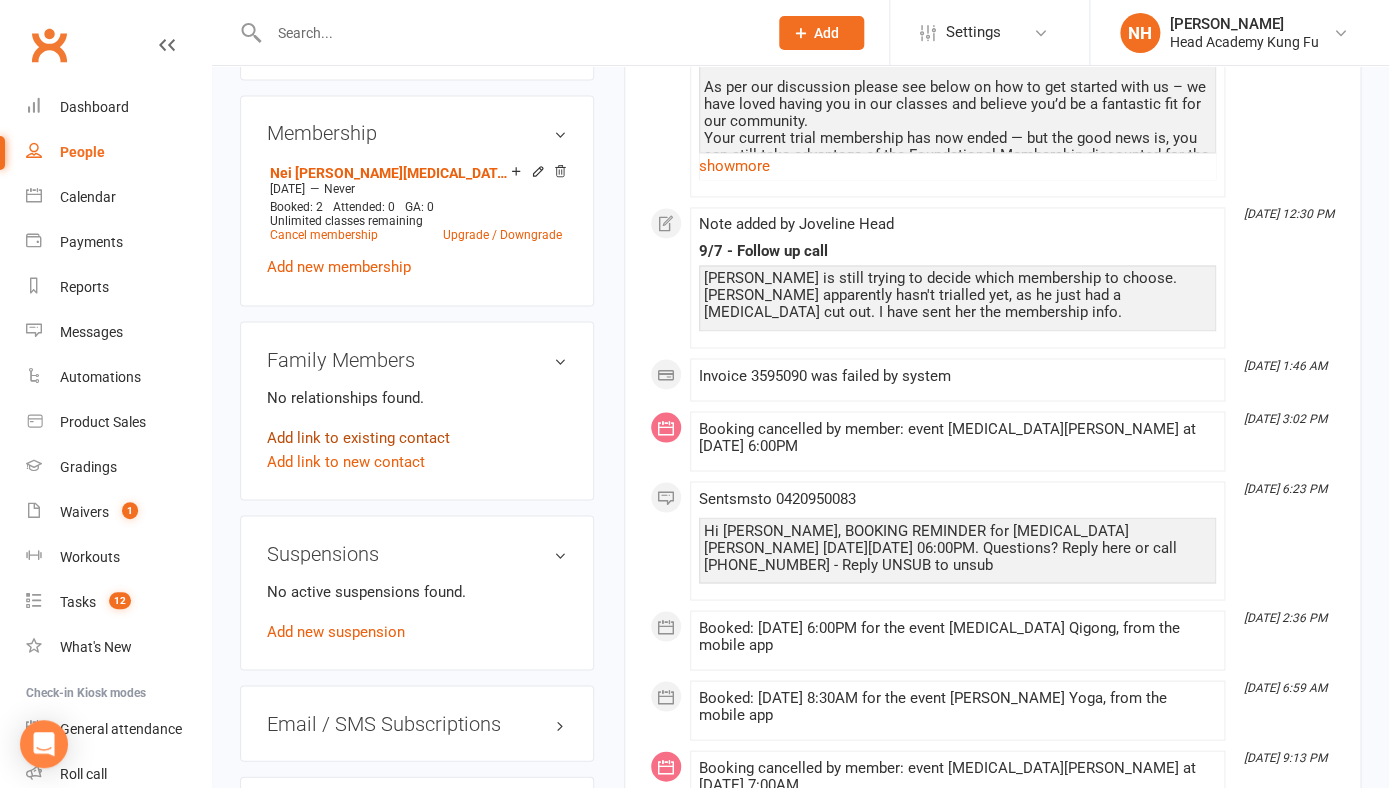 click on "Add link to existing contact" at bounding box center [358, 437] 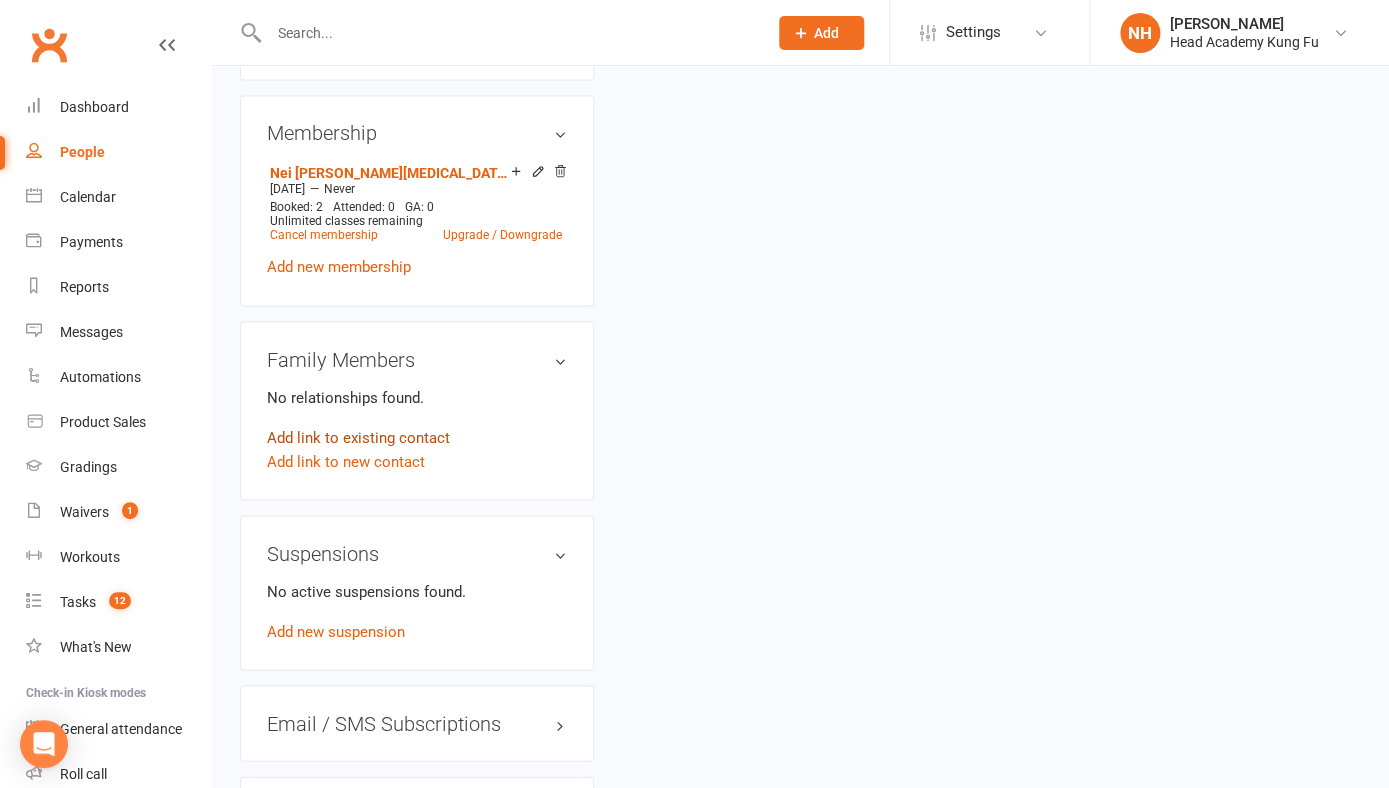 scroll, scrollTop: 2, scrollLeft: 0, axis: vertical 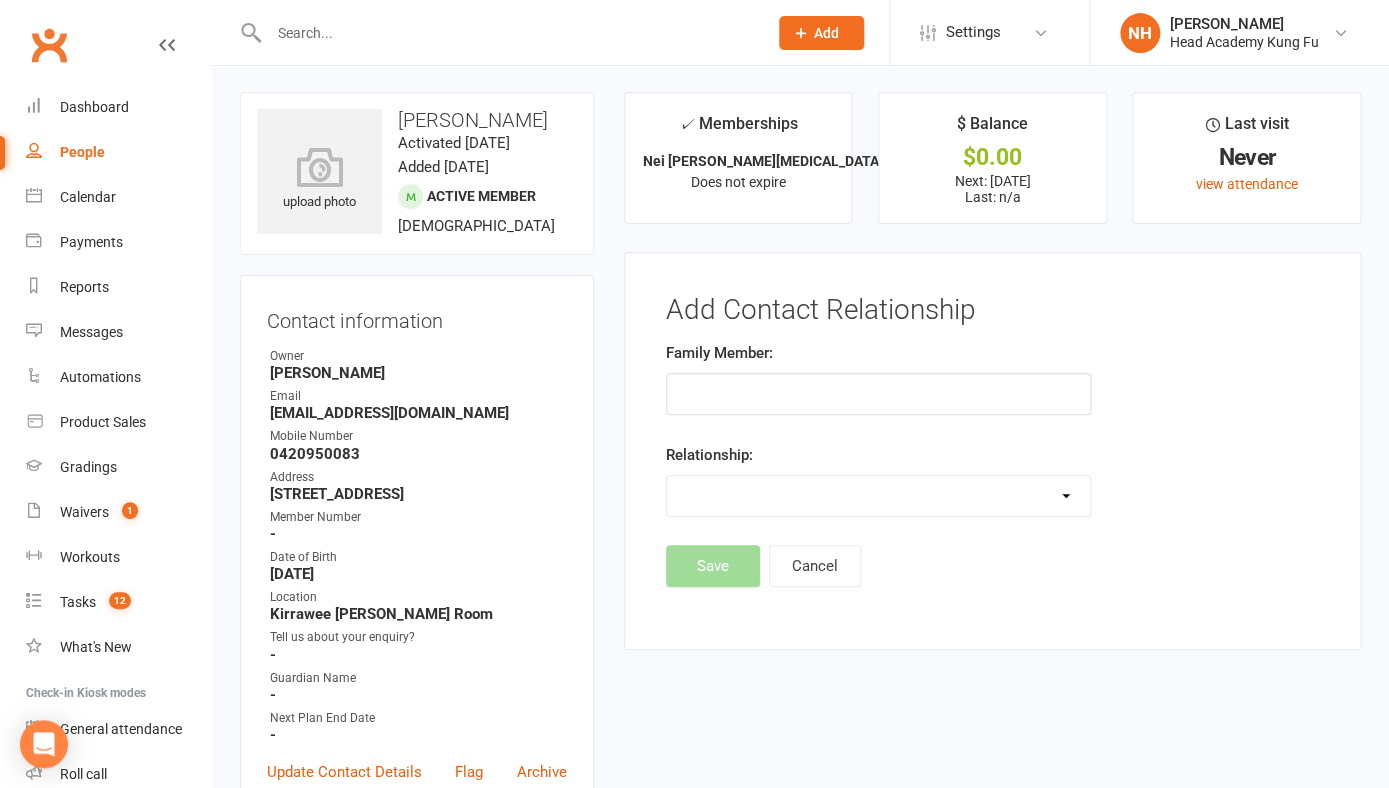 click at bounding box center (879, 394) 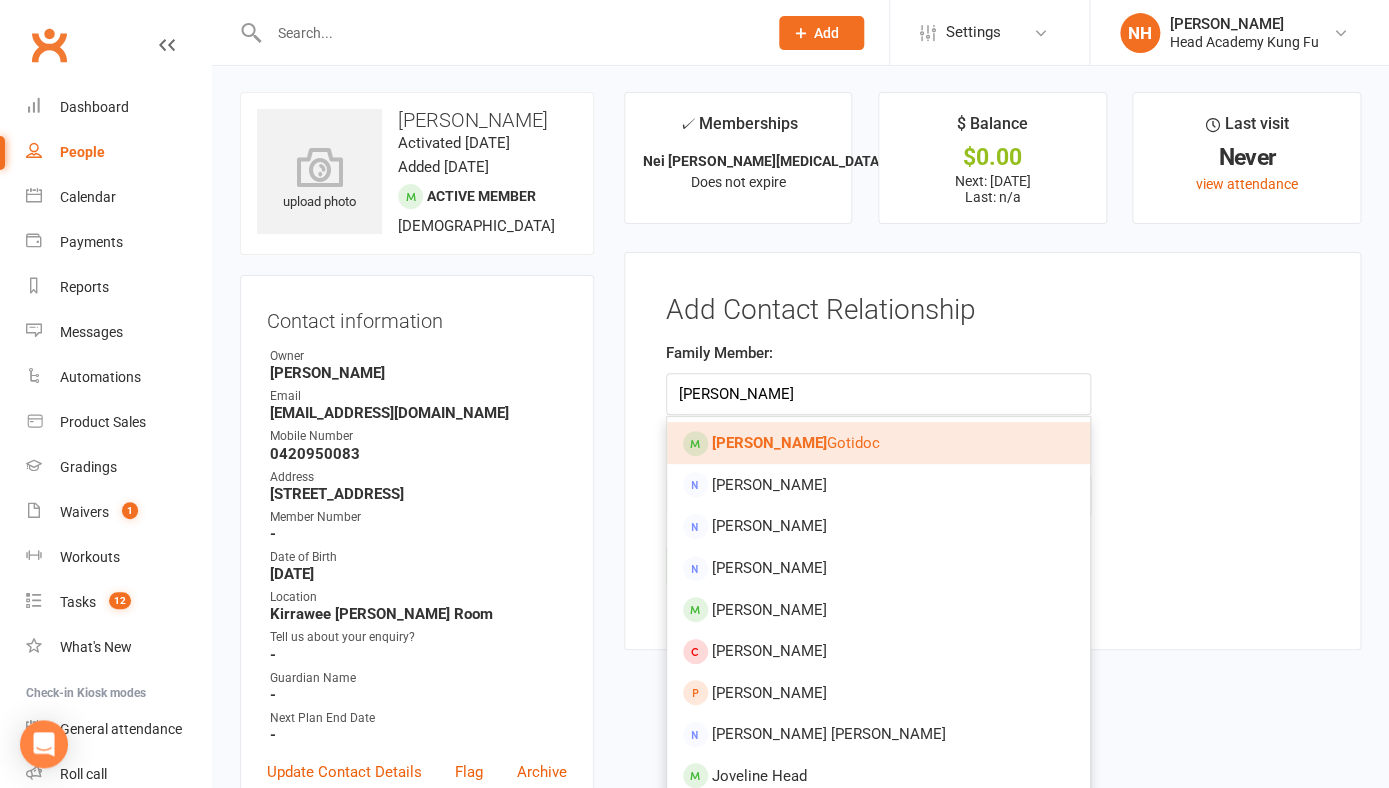 type on "angeline" 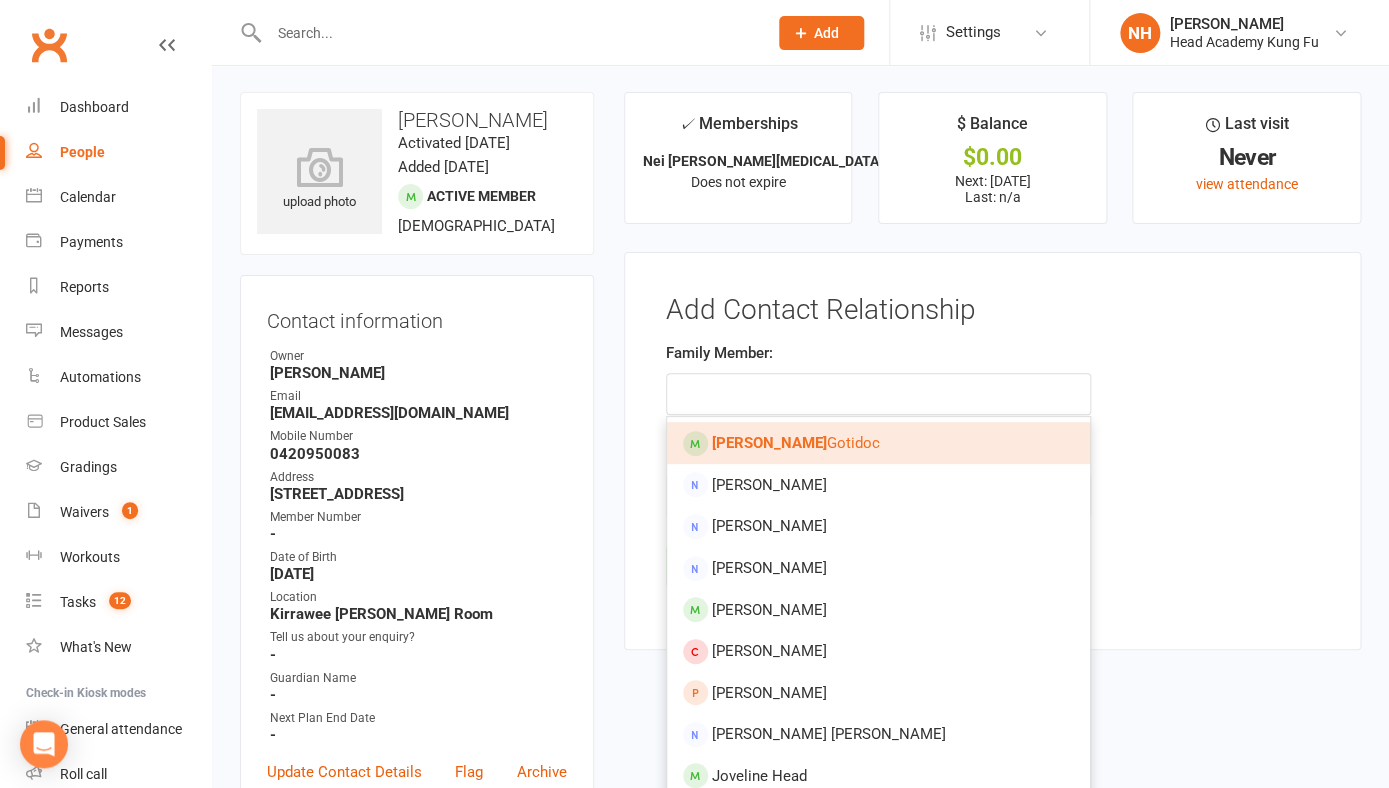 click on "[PERSON_NAME]" at bounding box center (769, 443) 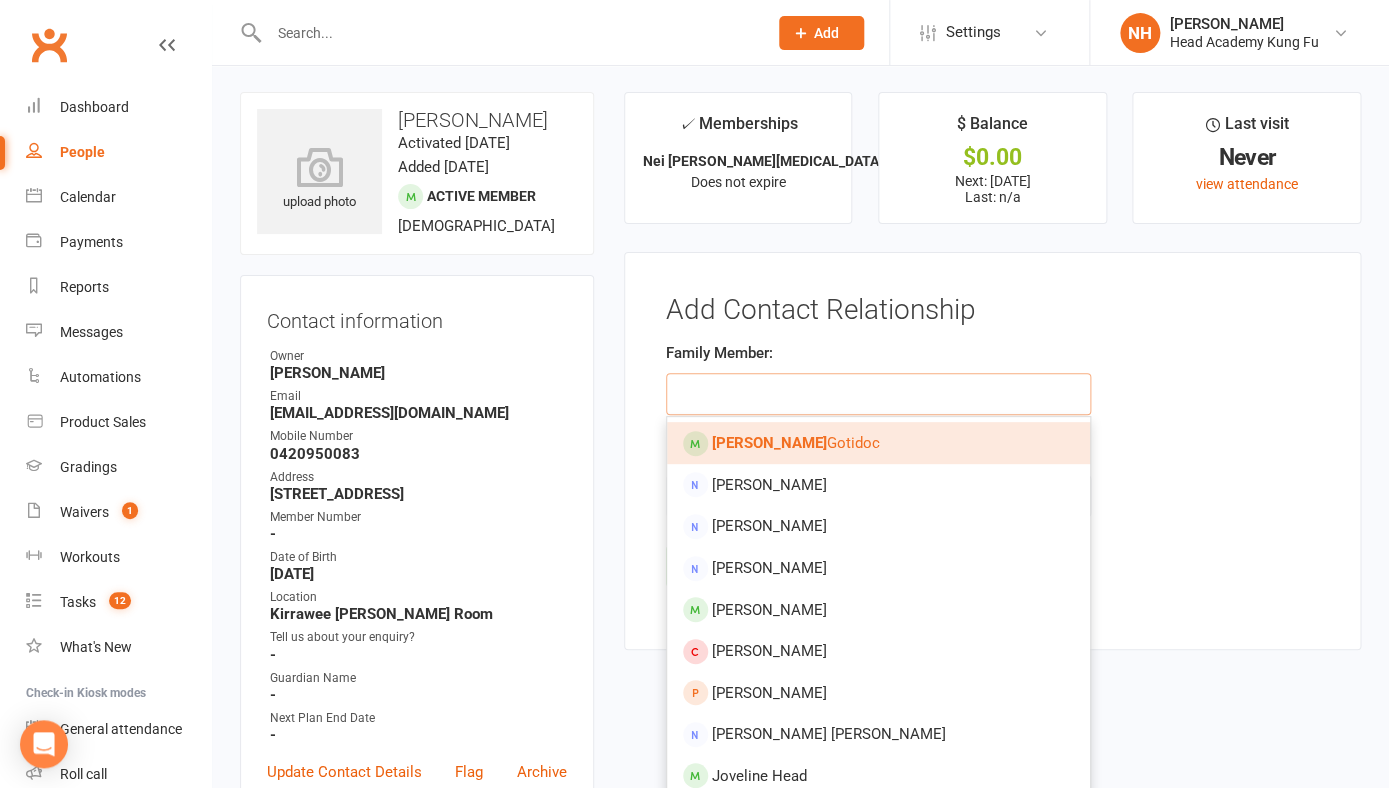 type on "[PERSON_NAME]" 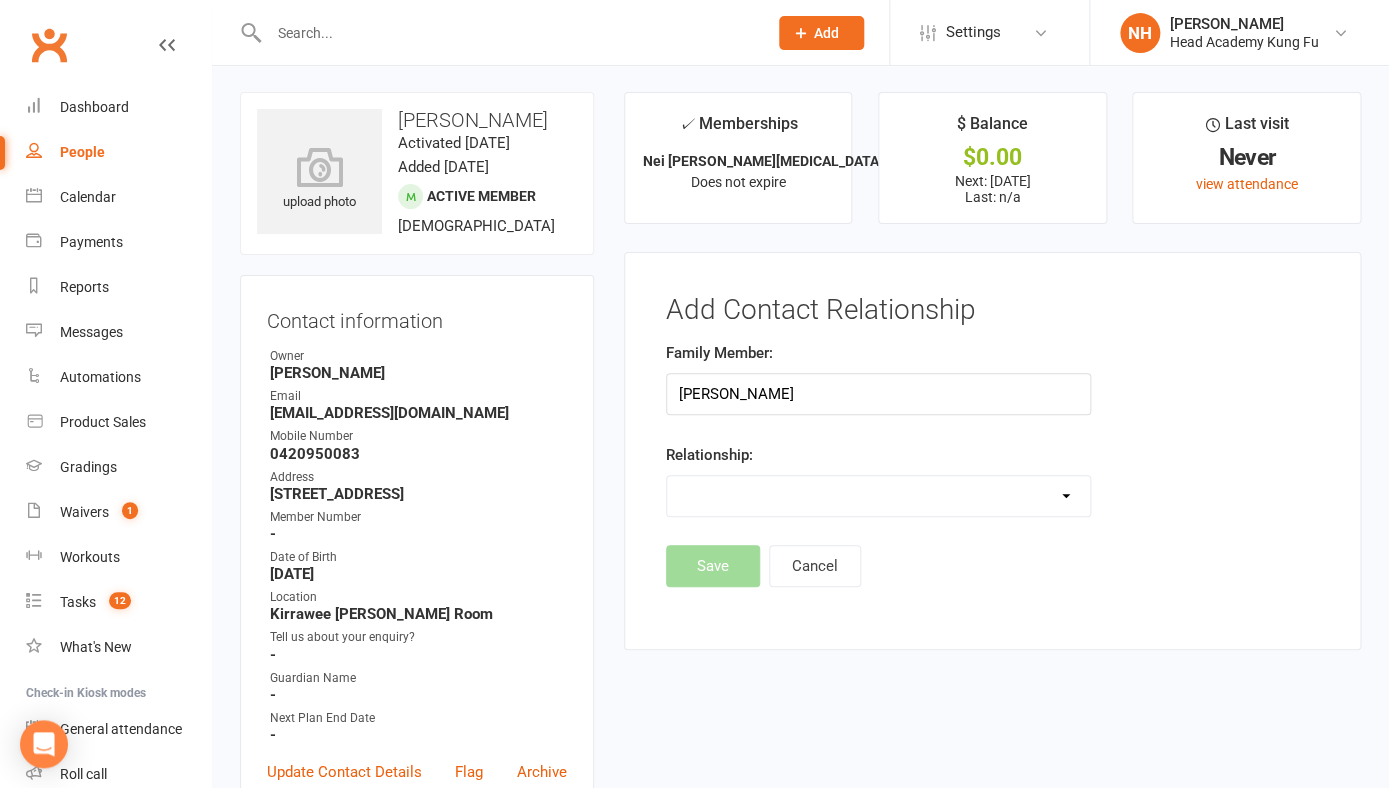 select on "6" 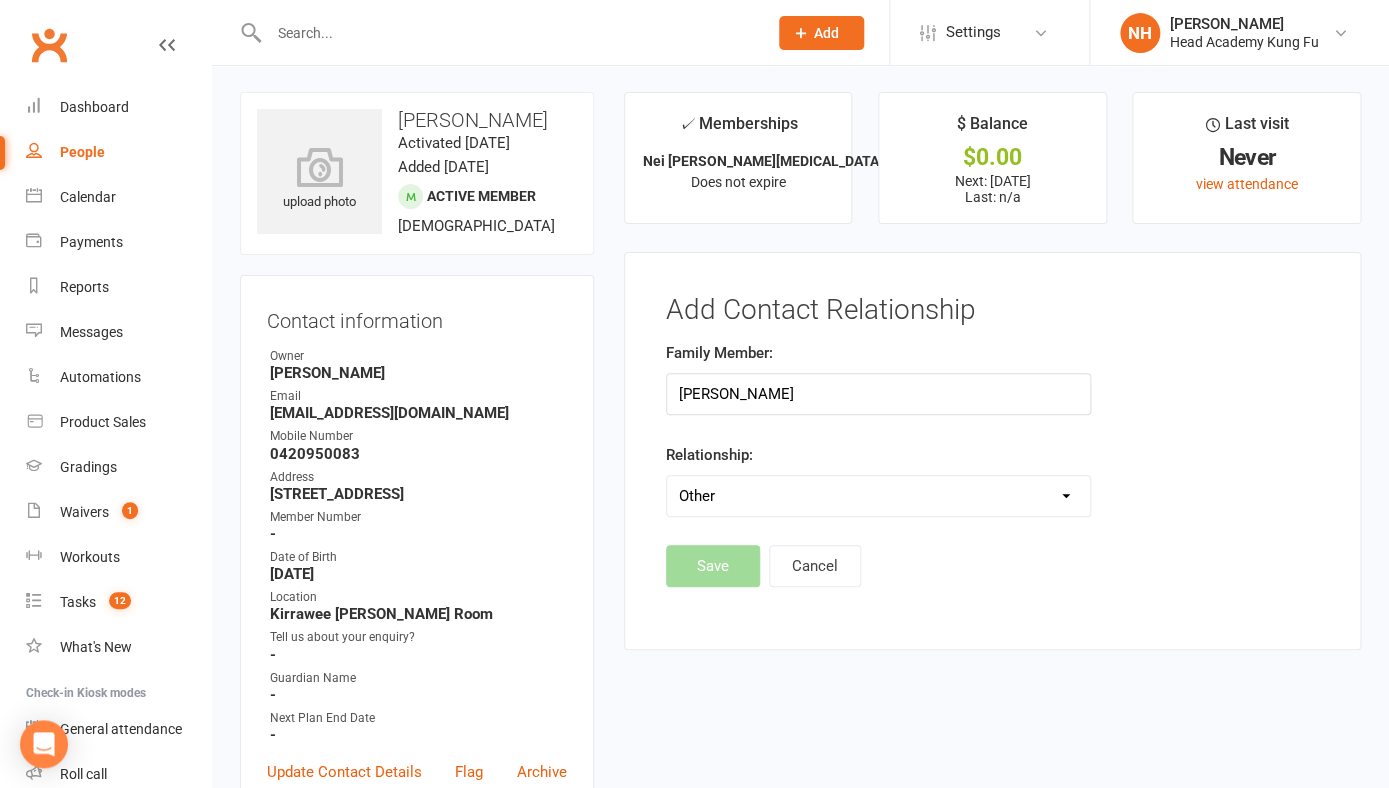 click on "Other" at bounding box center (0, 0) 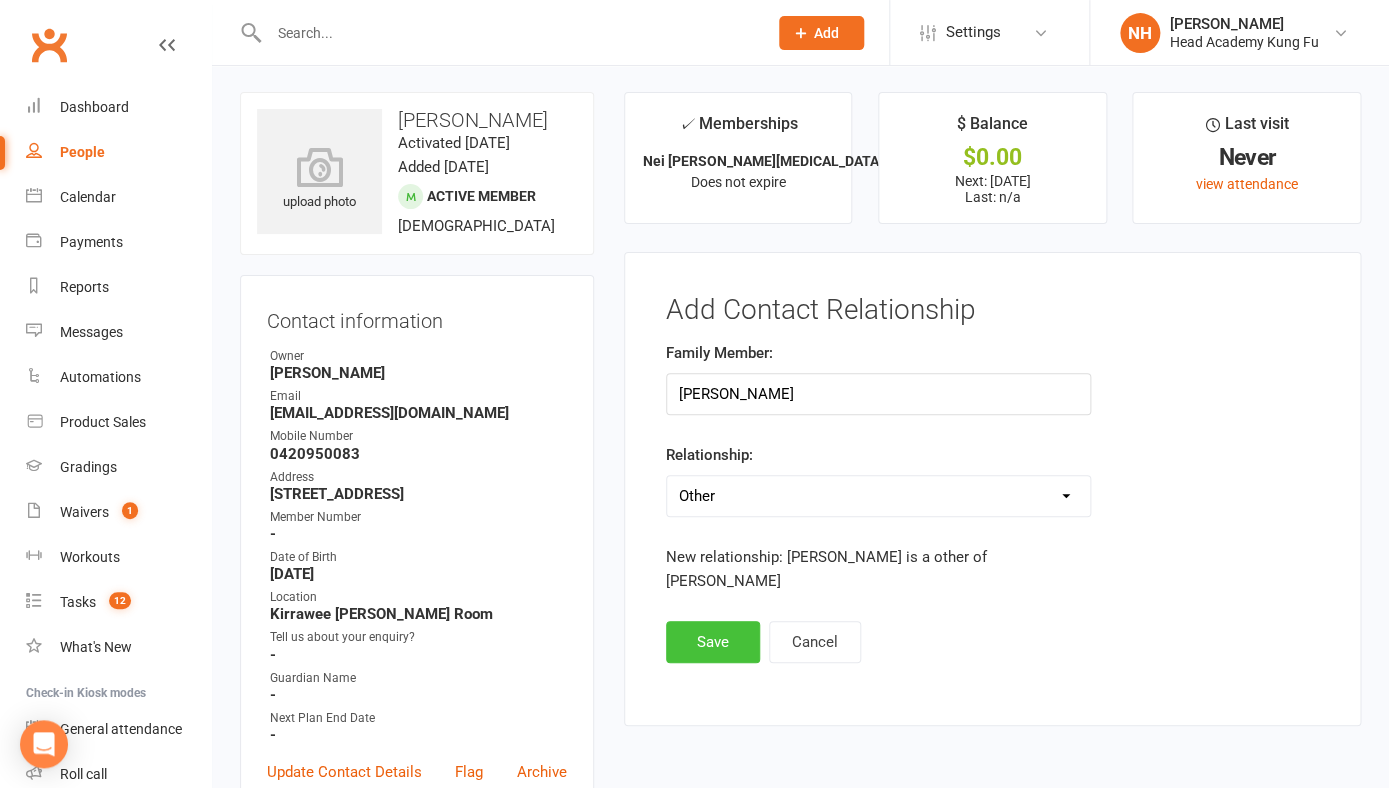 click on "Save" at bounding box center [713, 642] 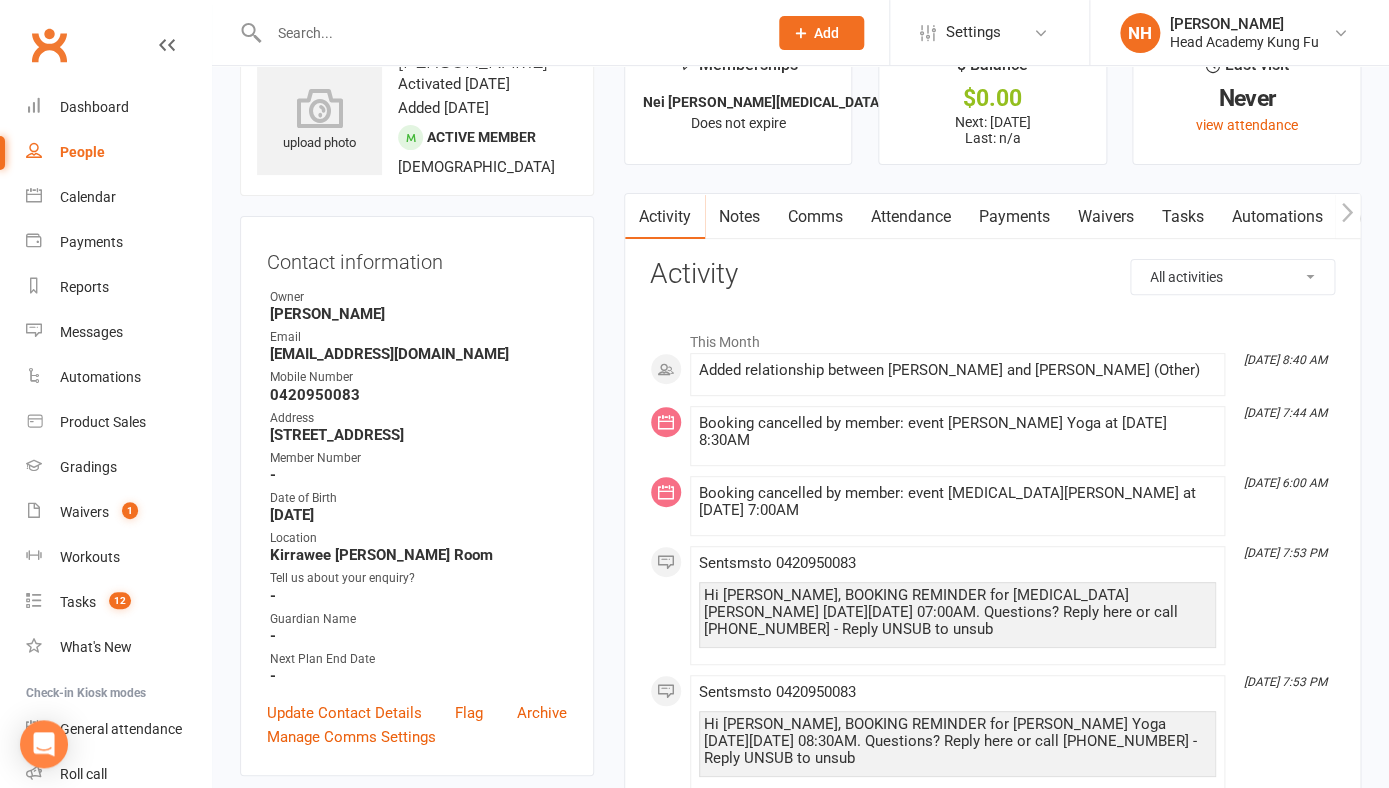 scroll, scrollTop: 0, scrollLeft: 0, axis: both 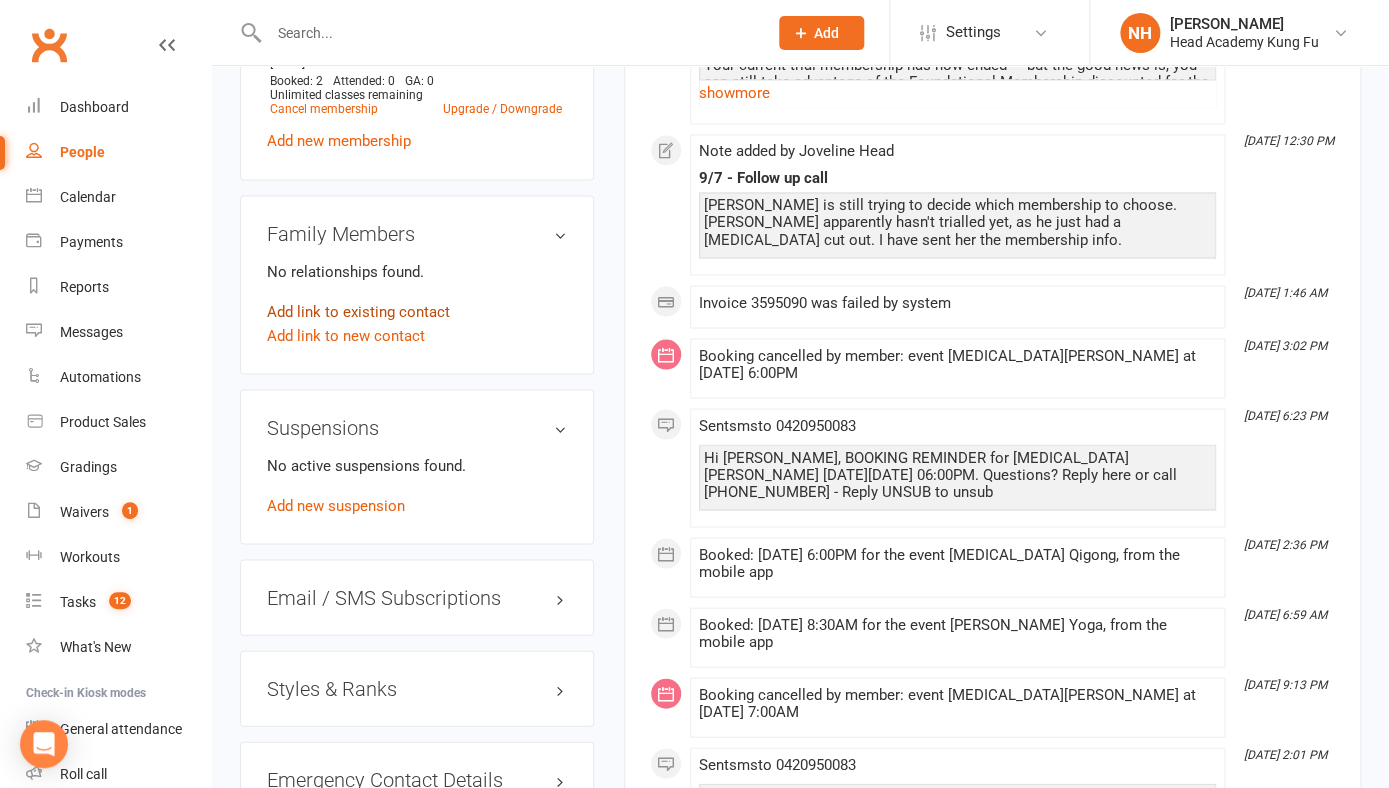 click on "Add link to existing contact" at bounding box center [358, 311] 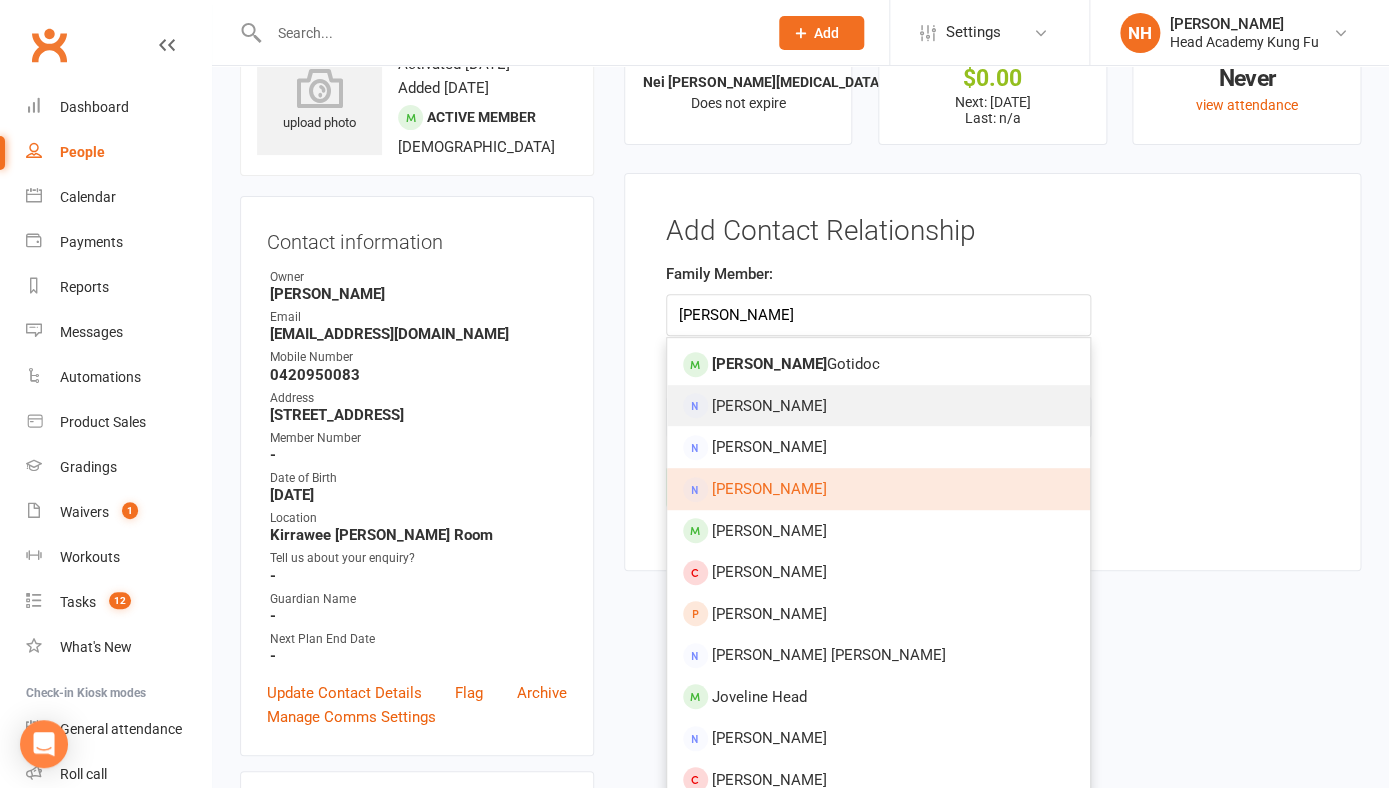 scroll, scrollTop: 77, scrollLeft: 0, axis: vertical 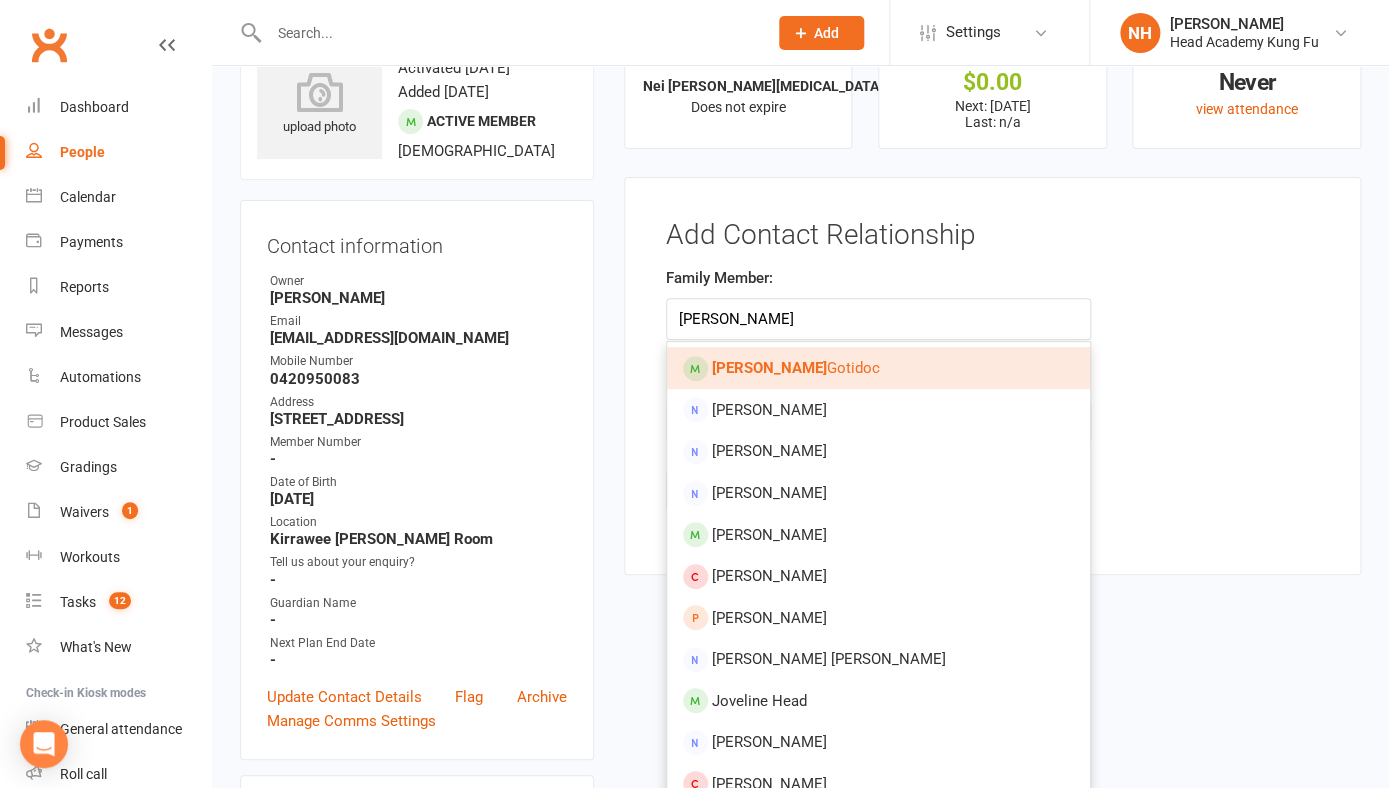 type on "angeline" 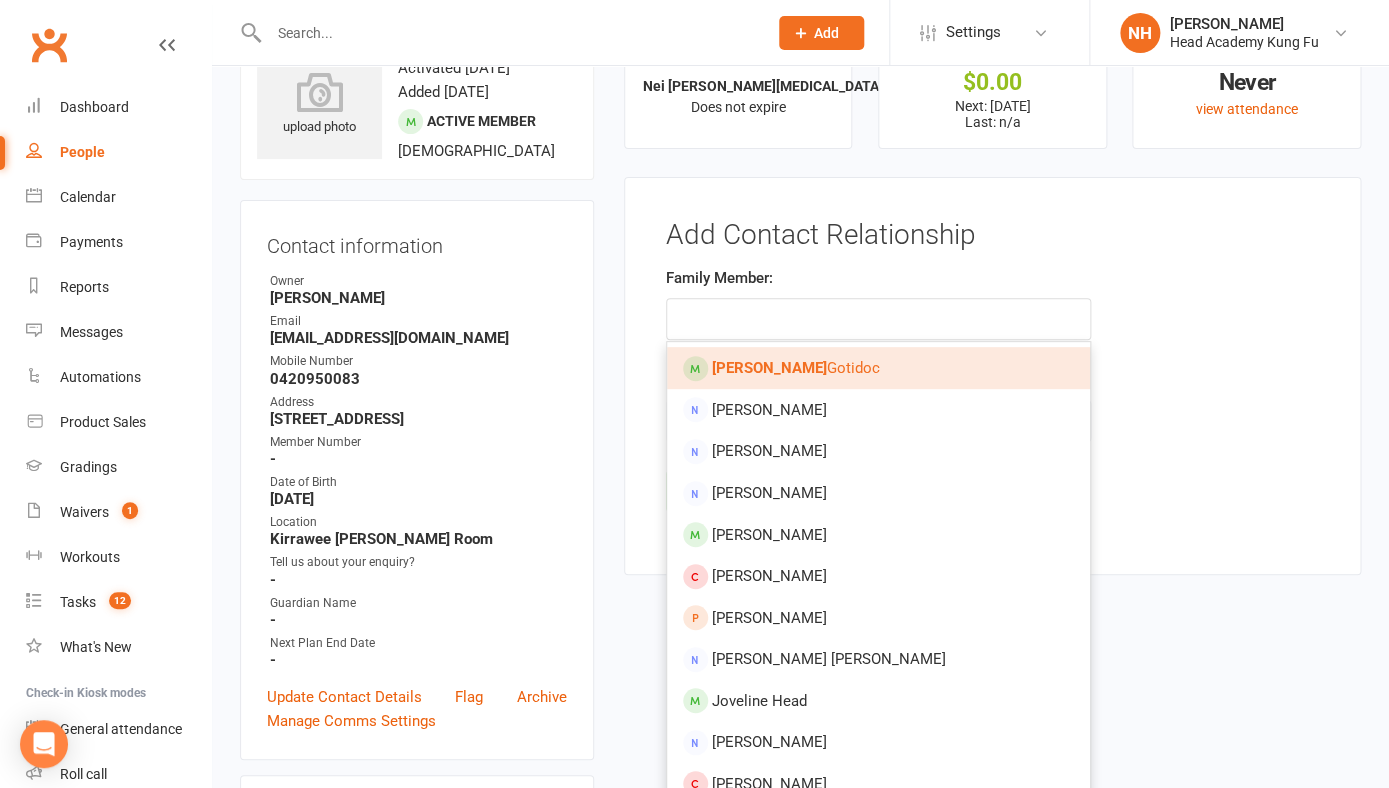 click on "Angeline  Gotidoc" at bounding box center [879, 368] 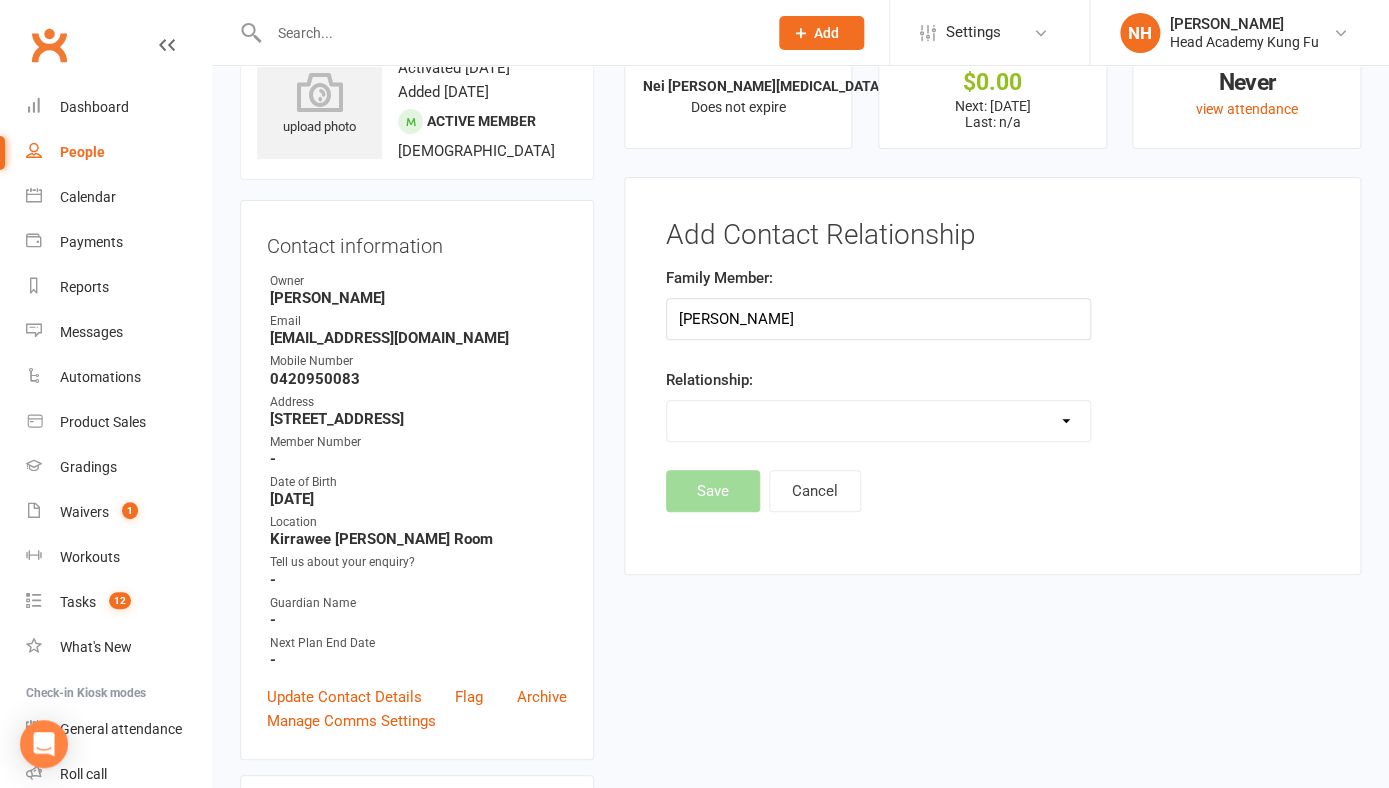 select on "6" 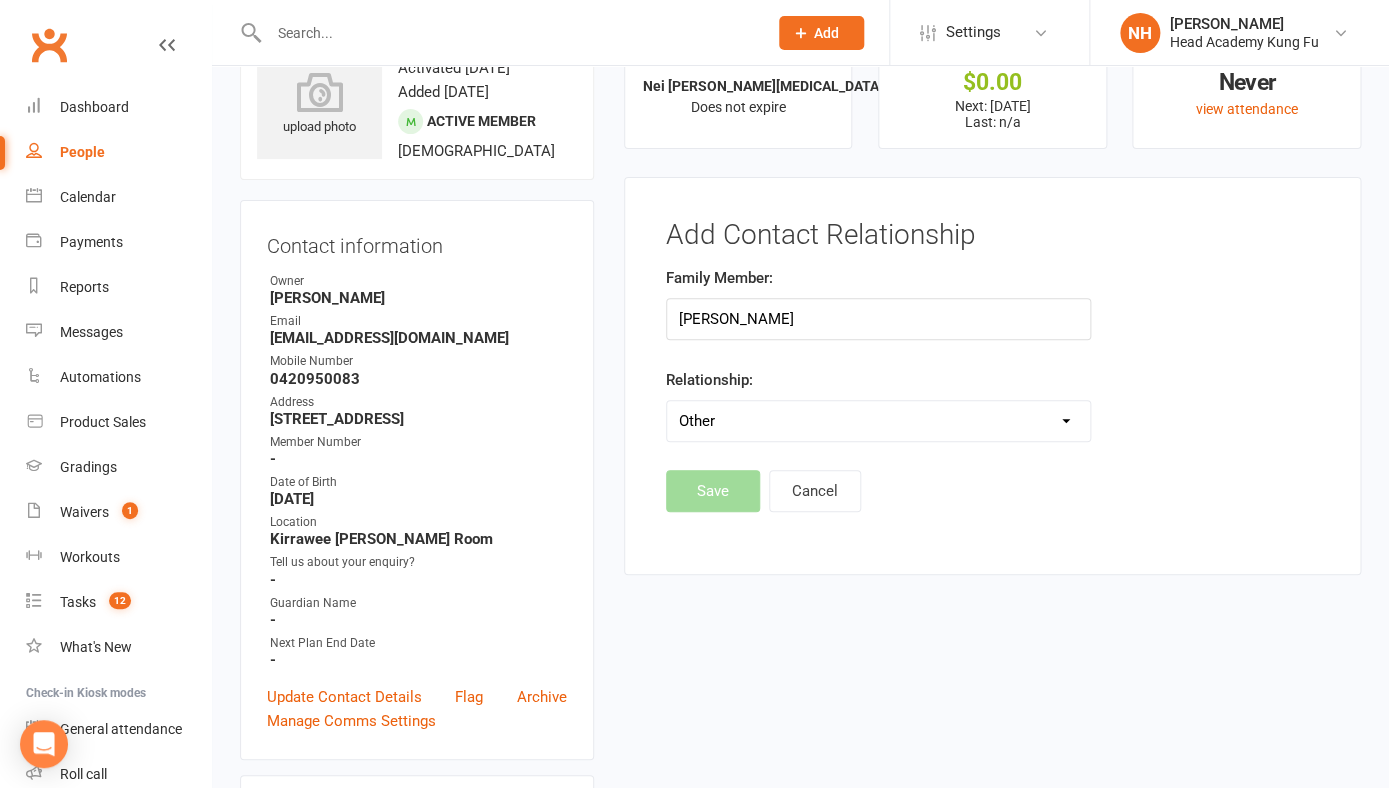 click on "Other" at bounding box center [0, 0] 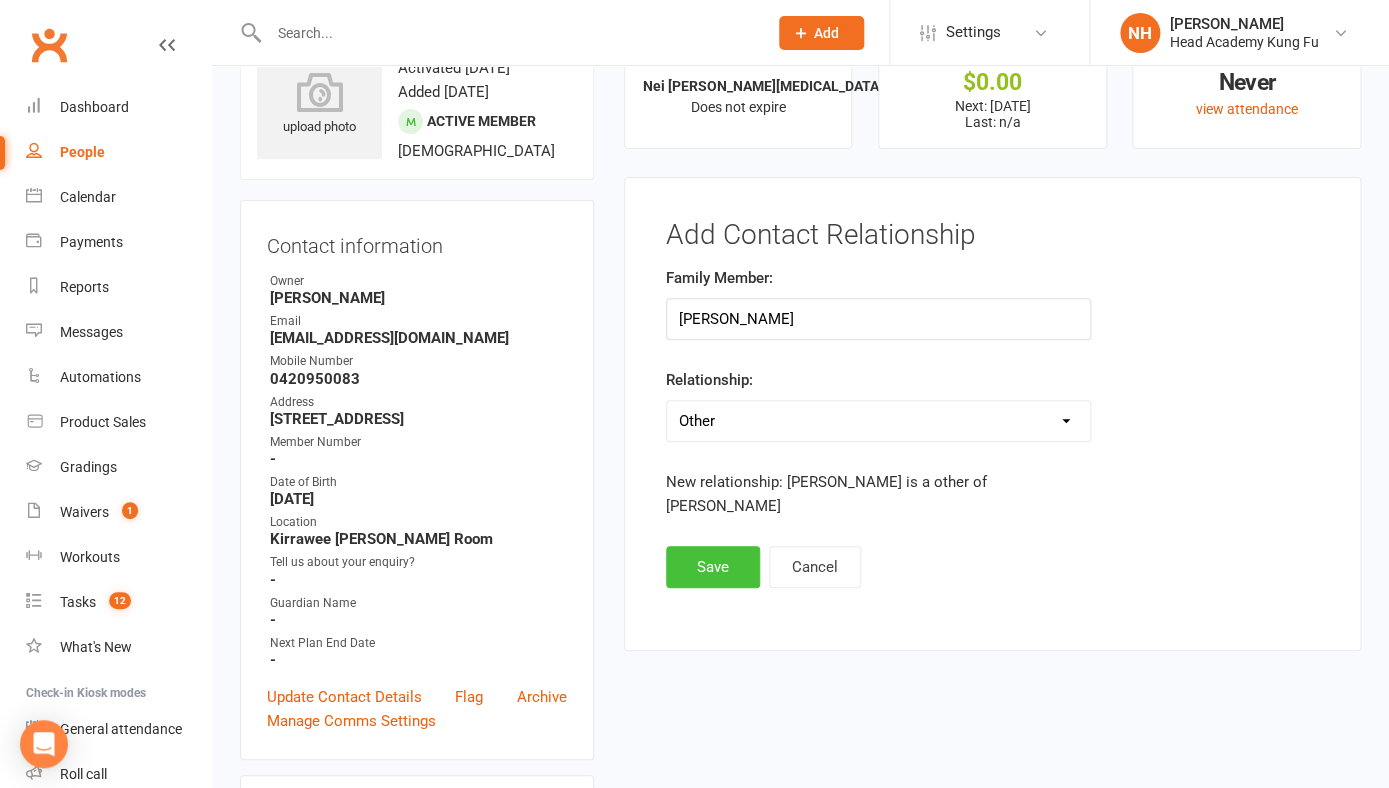 click on "Save" at bounding box center [713, 567] 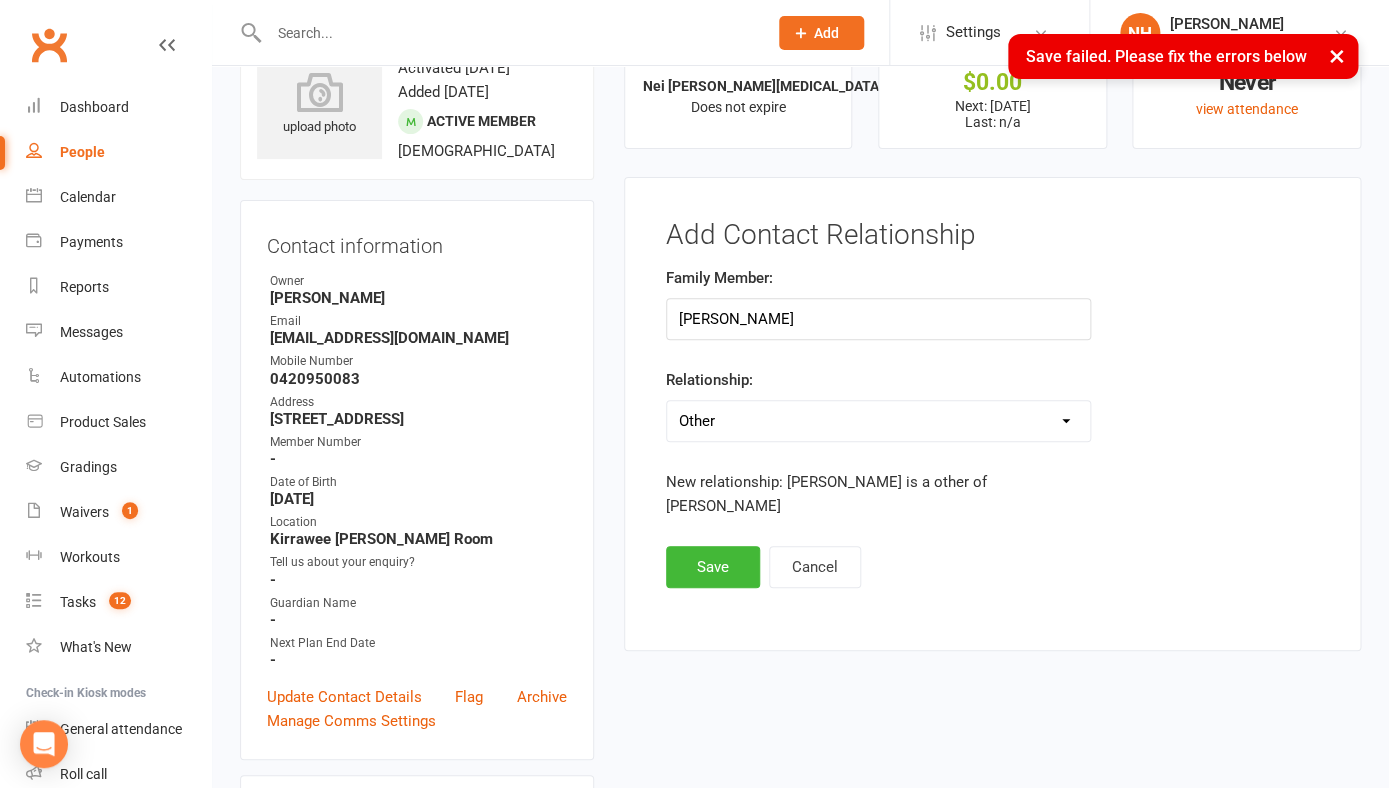 click on "×" at bounding box center [1337, 55] 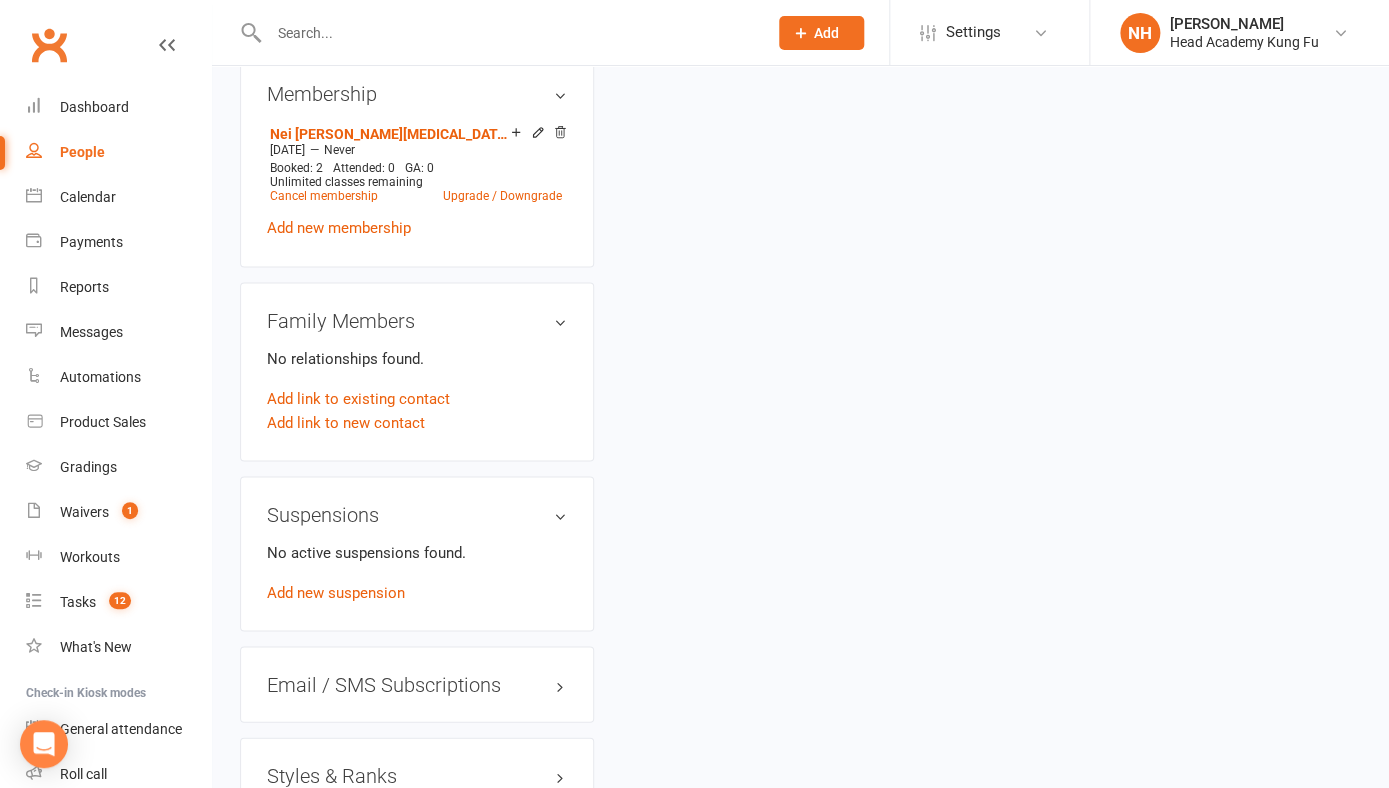 scroll, scrollTop: 0, scrollLeft: 0, axis: both 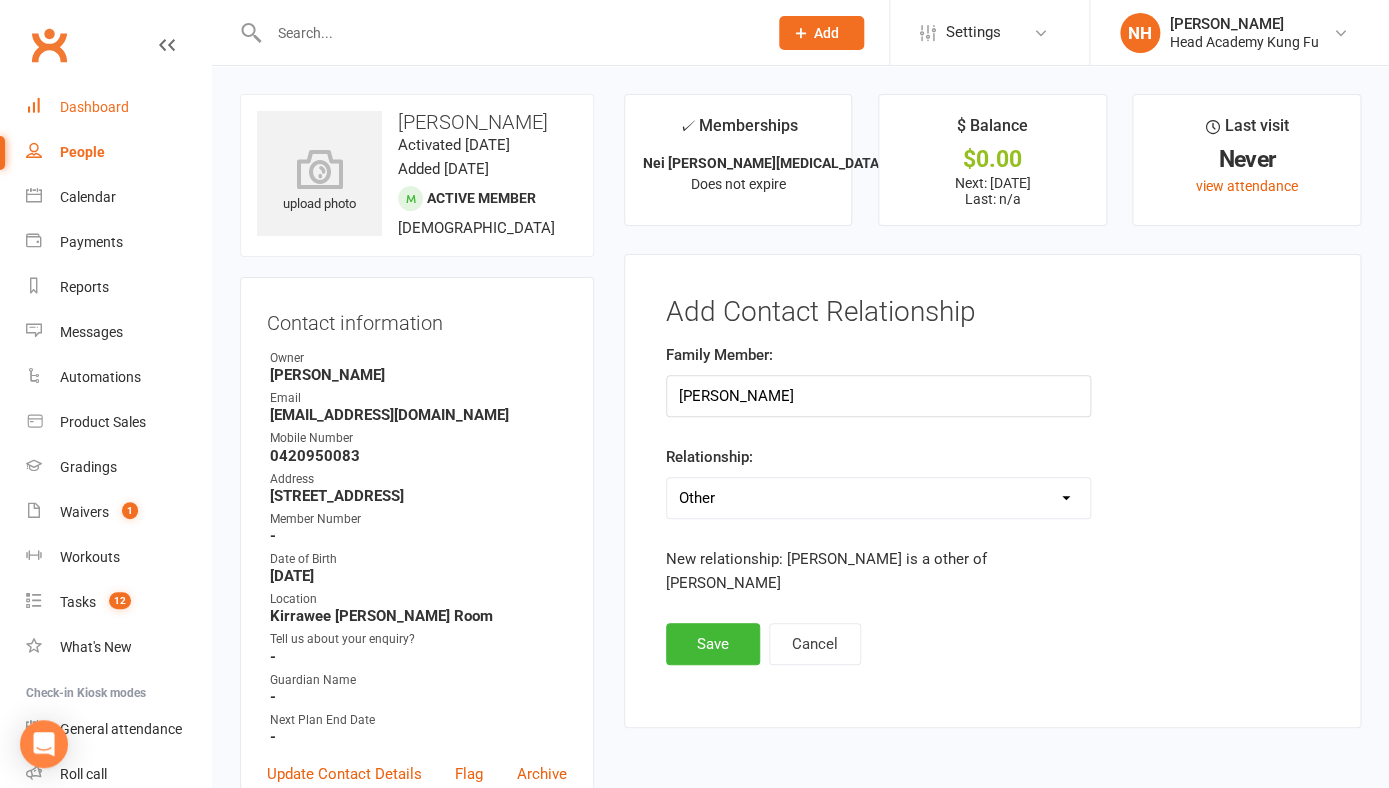 click on "Dashboard" at bounding box center (94, 107) 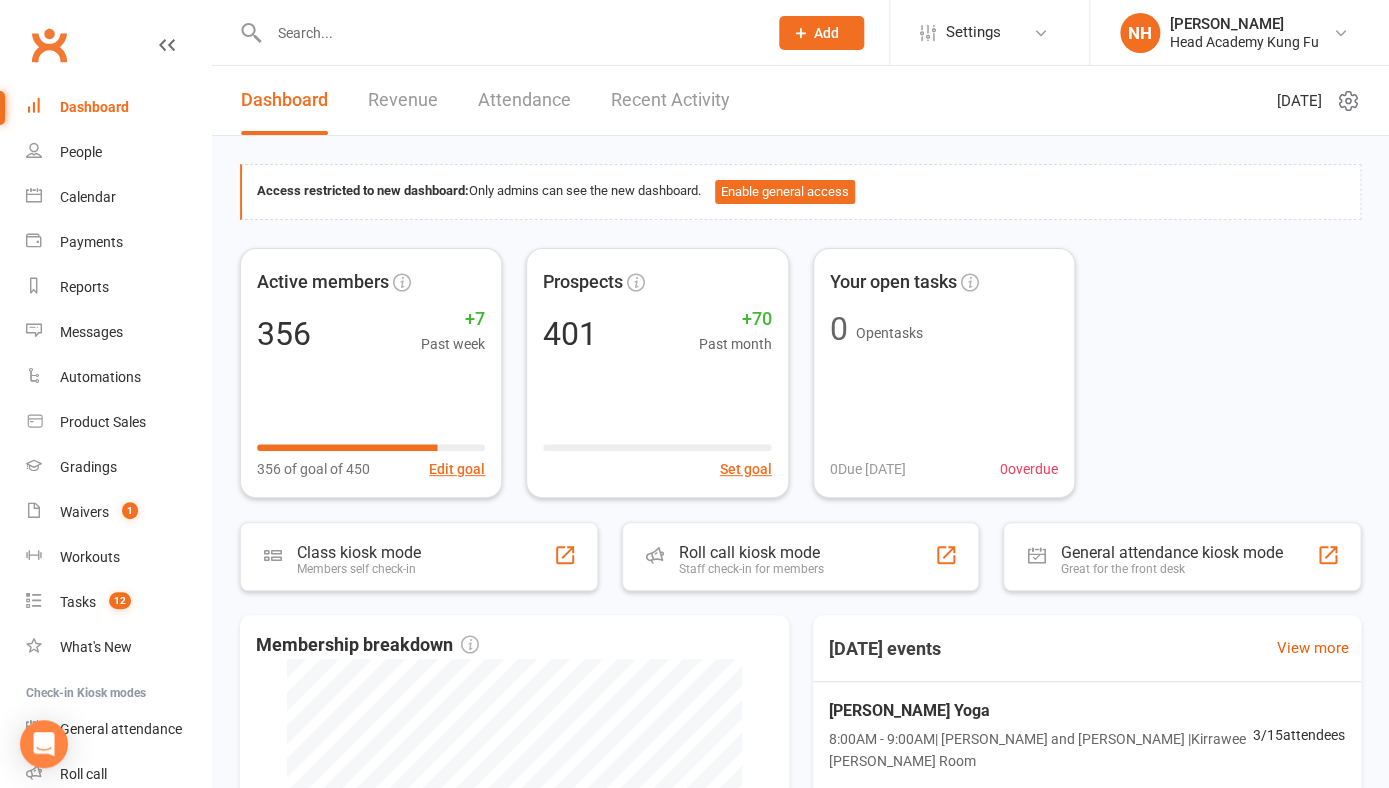 click on "Dashboard" at bounding box center (94, 107) 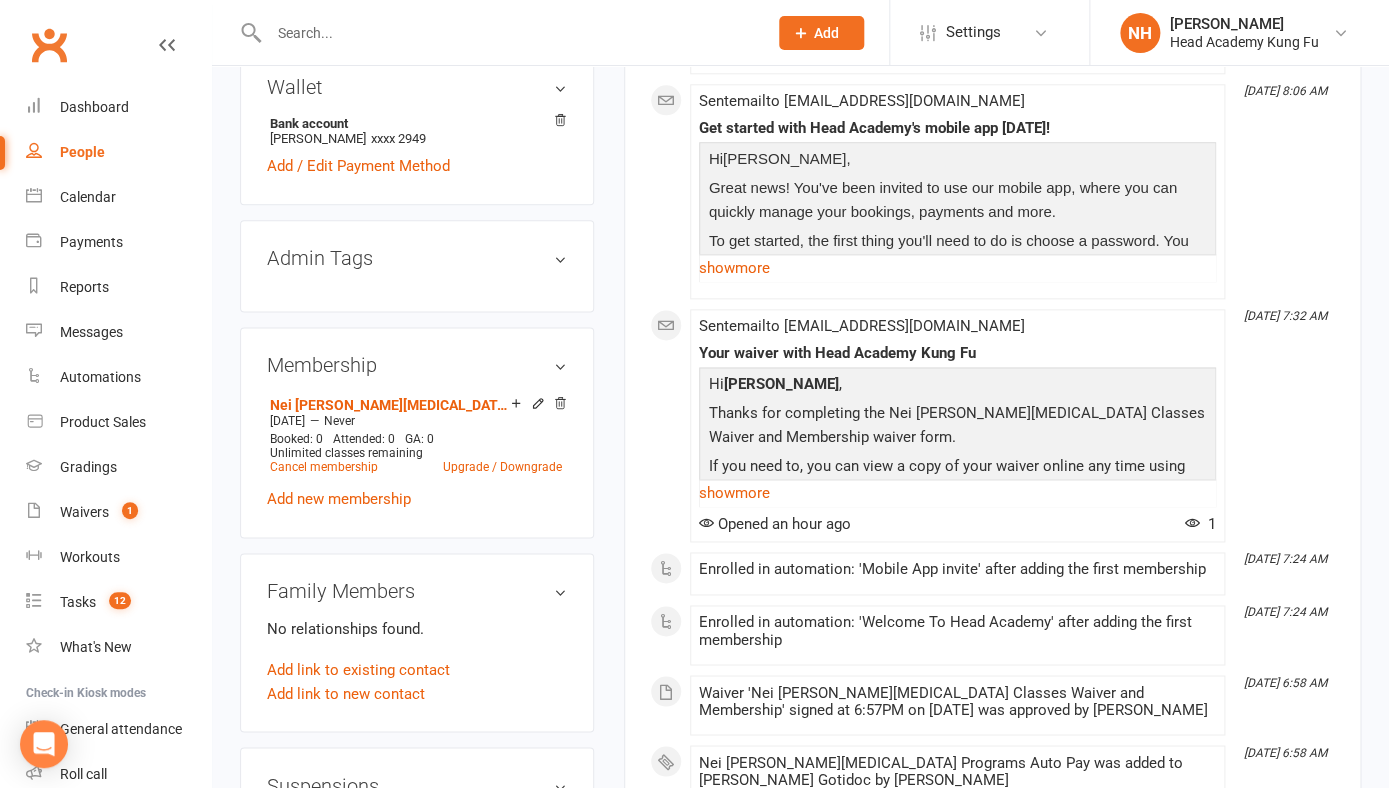 scroll, scrollTop: 744, scrollLeft: 0, axis: vertical 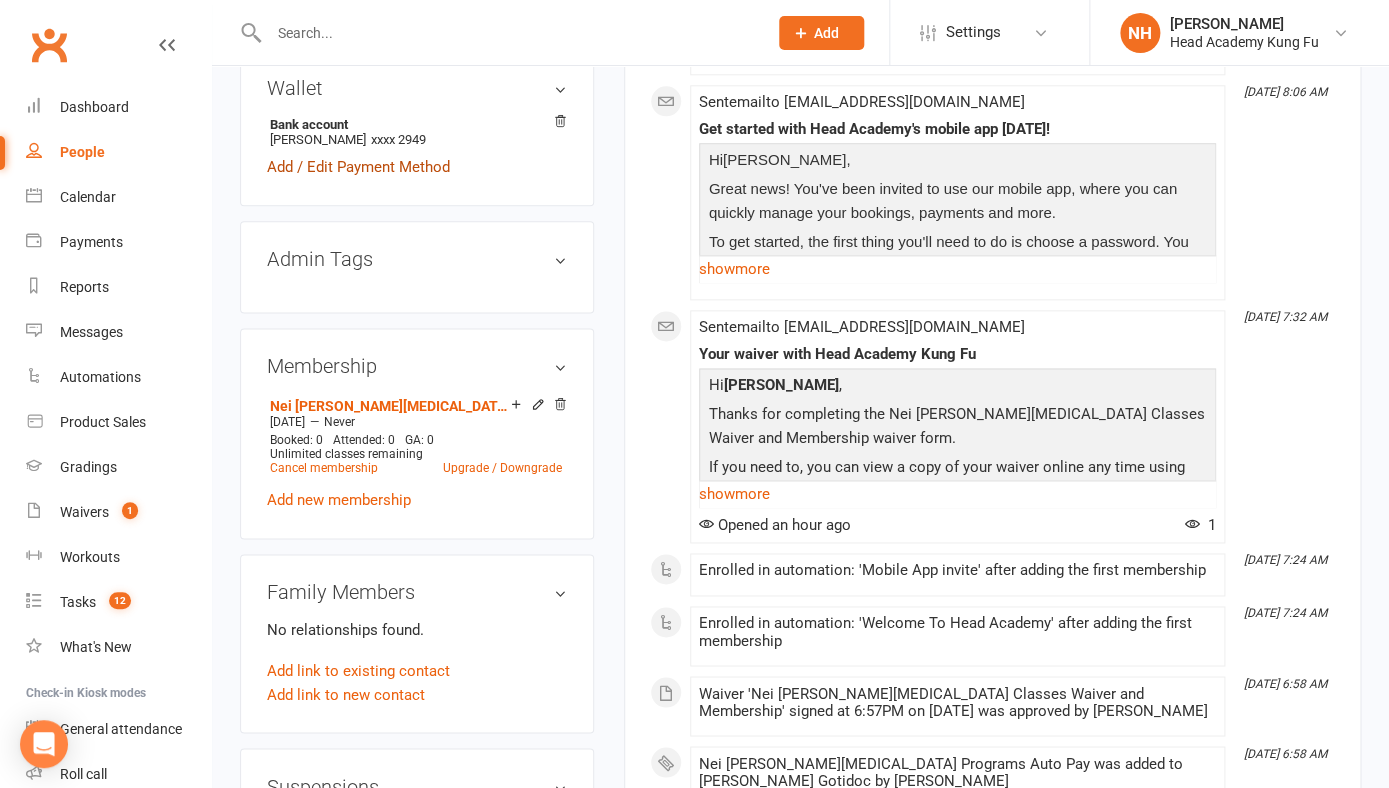 click on "Add / Edit Payment Method" at bounding box center [358, 167] 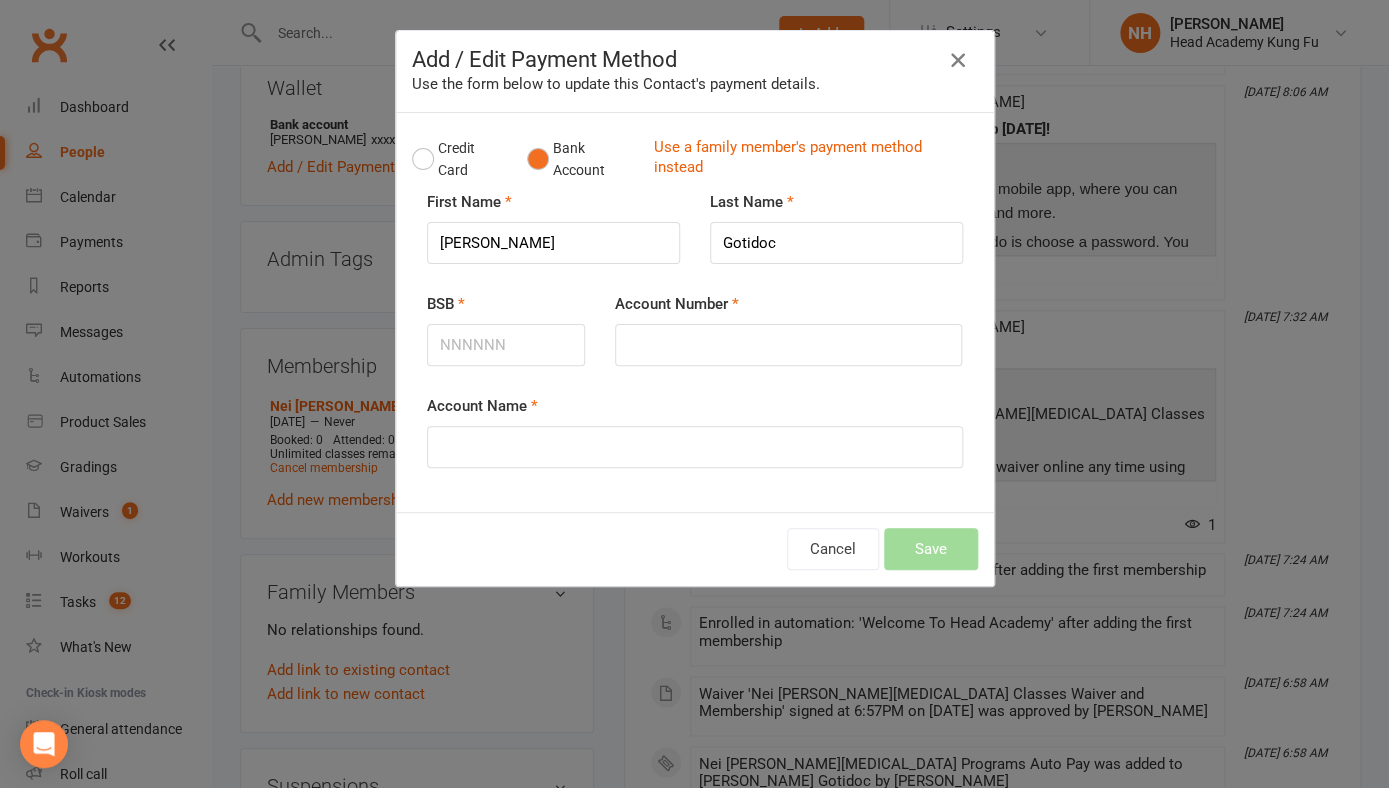 click at bounding box center [958, 60] 